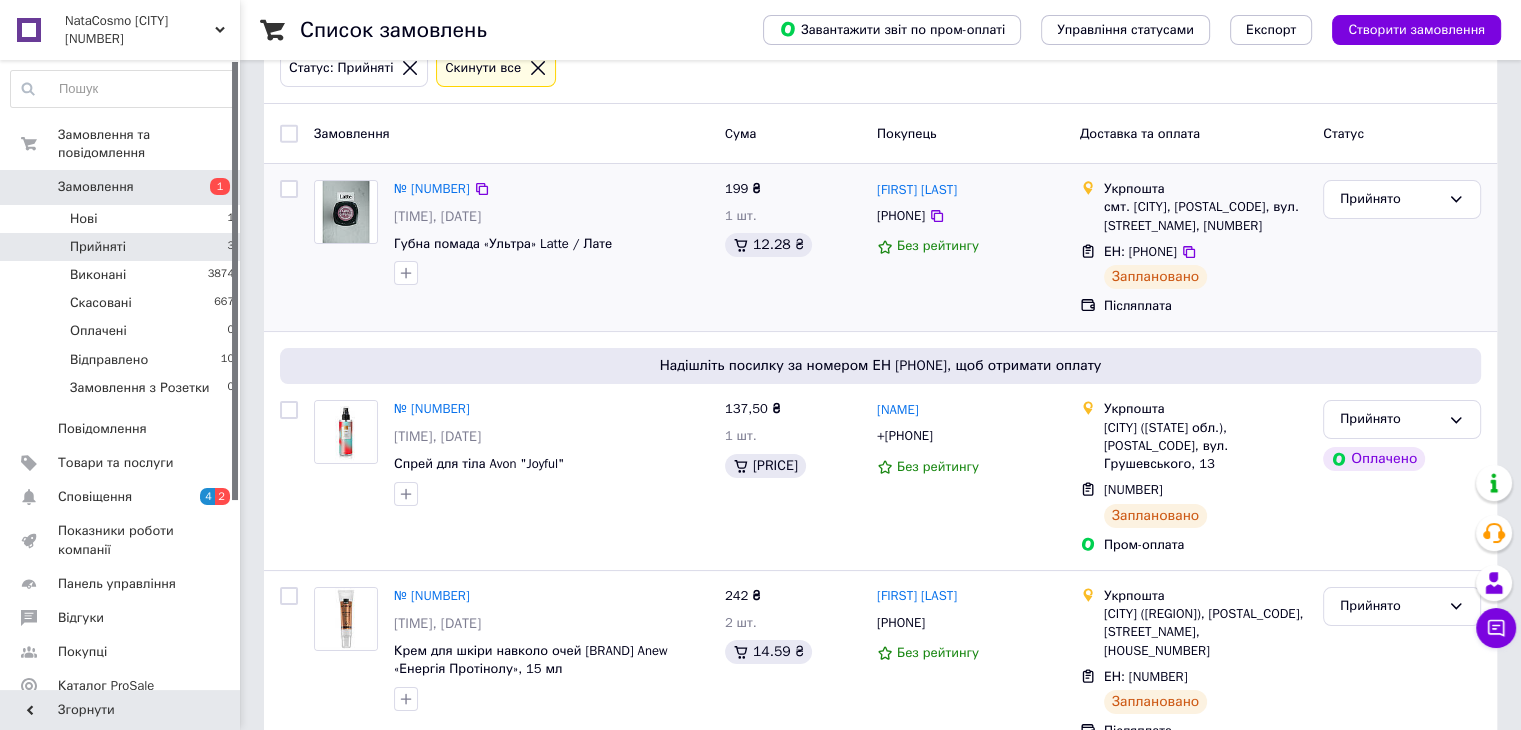 scroll, scrollTop: 136, scrollLeft: 0, axis: vertical 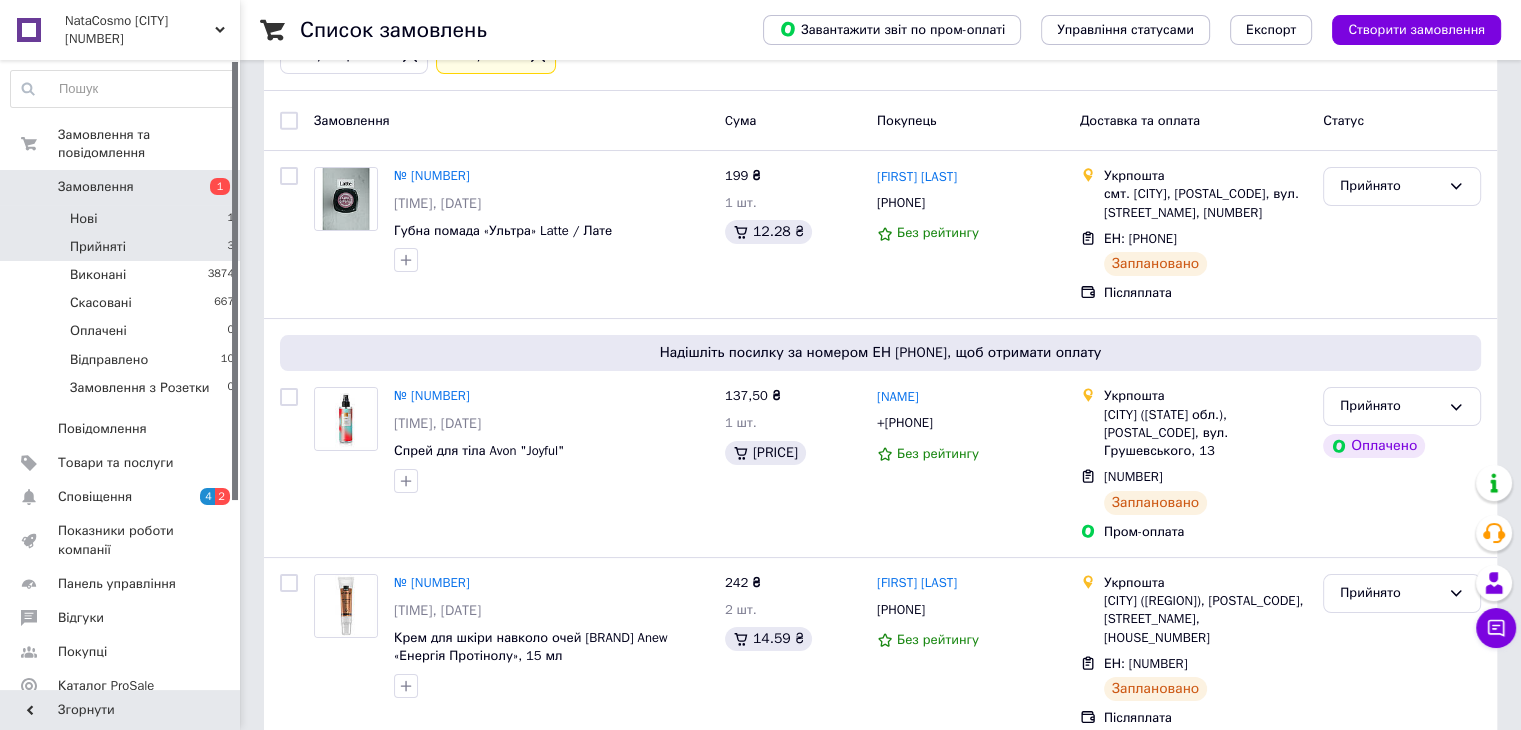 click on "Нові 1" at bounding box center [123, 219] 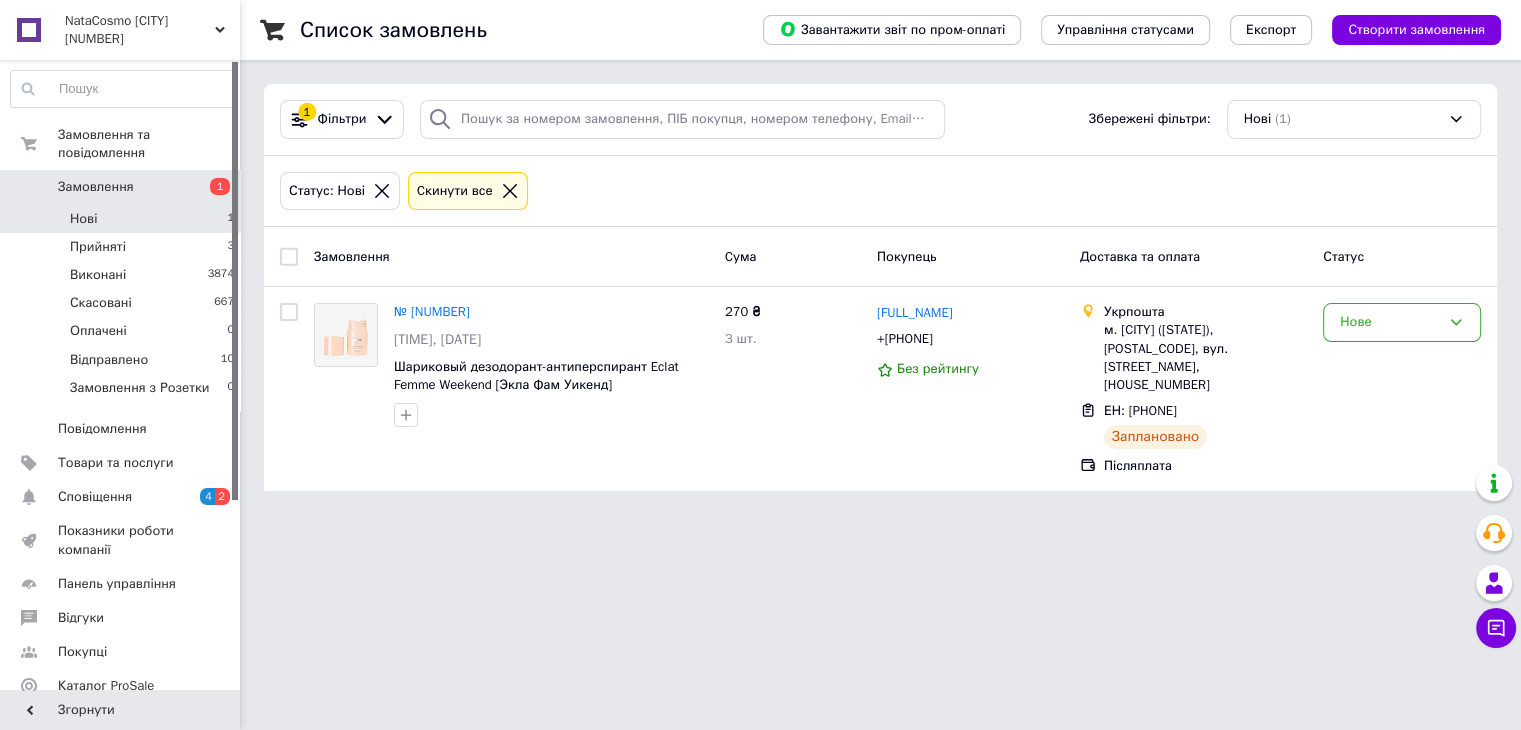 scroll, scrollTop: 0, scrollLeft: 0, axis: both 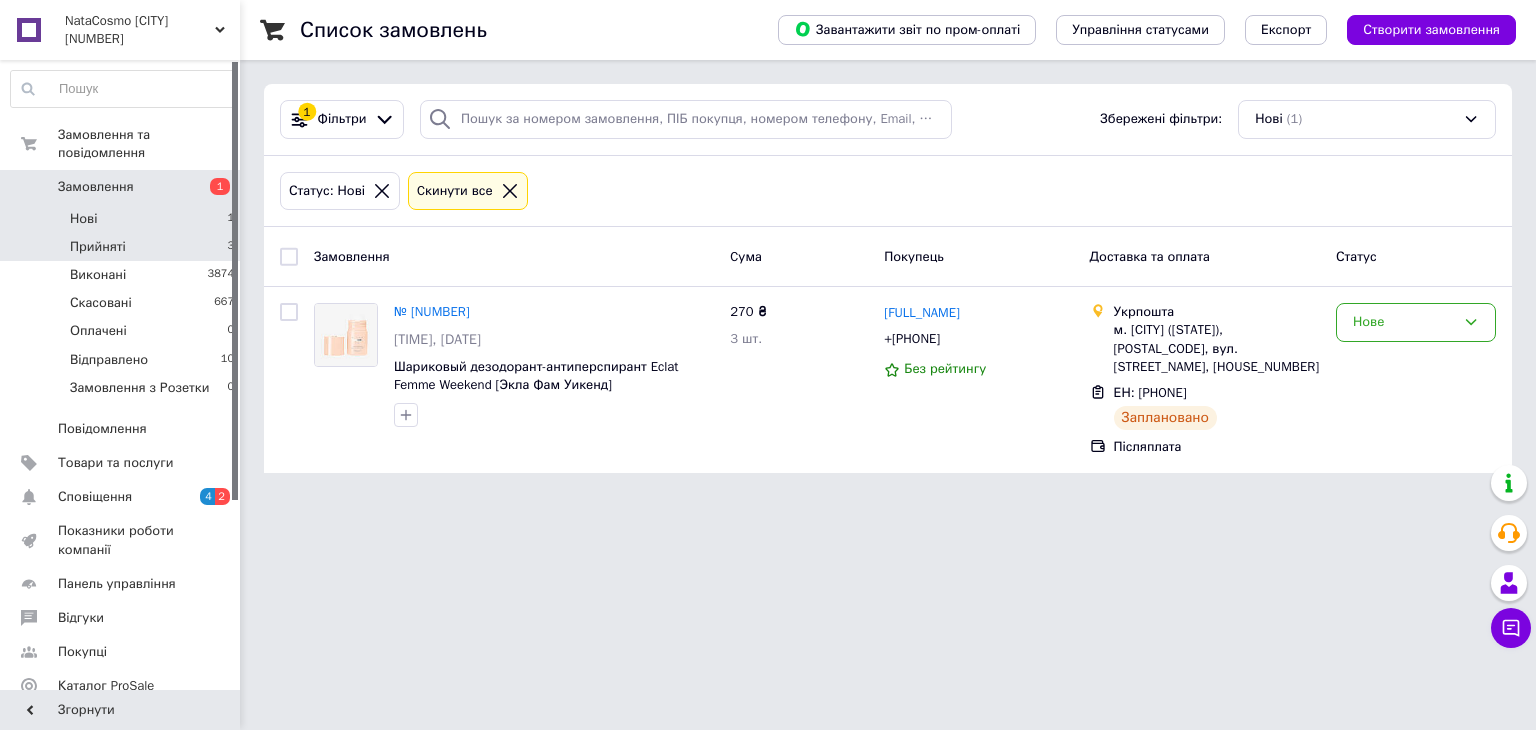 click on "Прийняті 3" at bounding box center [123, 247] 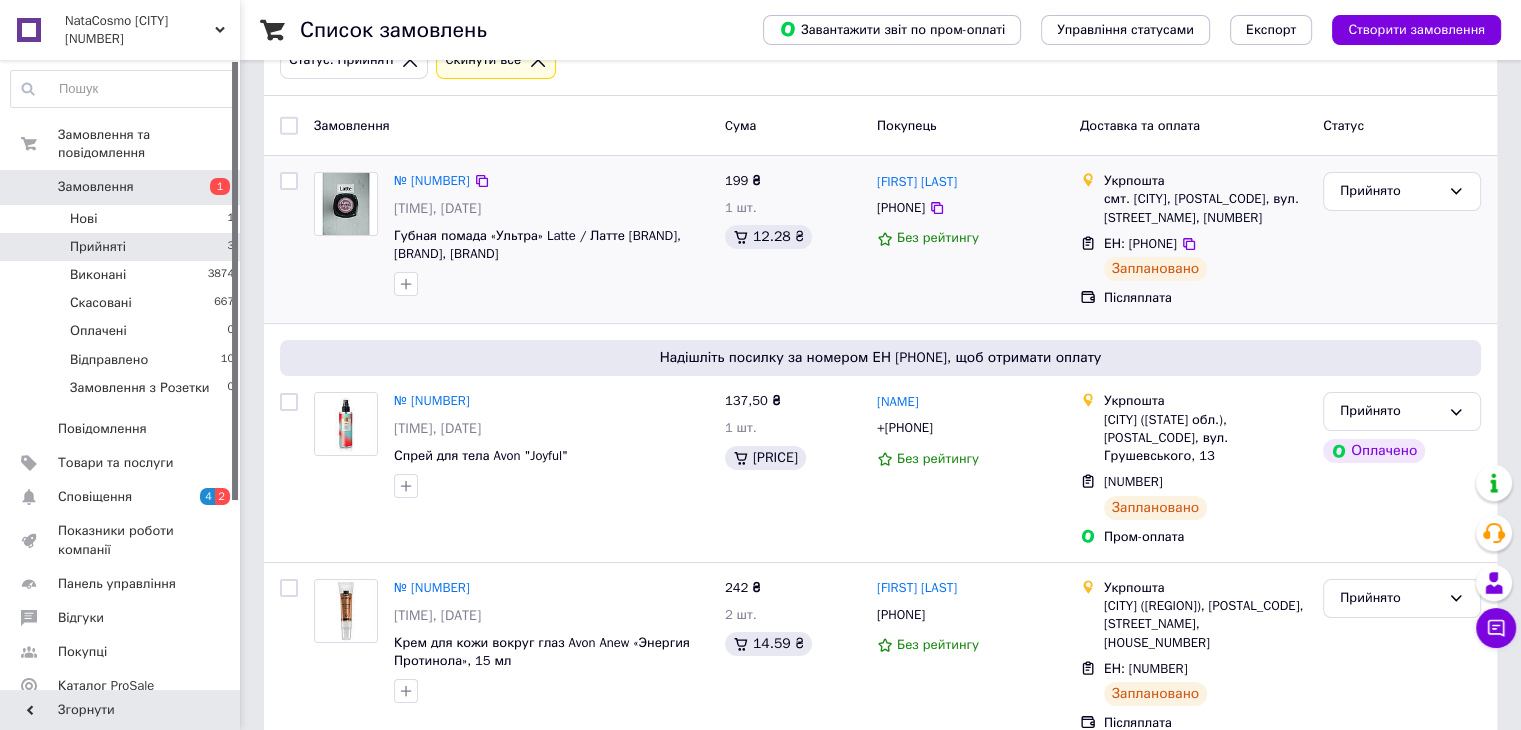 scroll, scrollTop: 136, scrollLeft: 0, axis: vertical 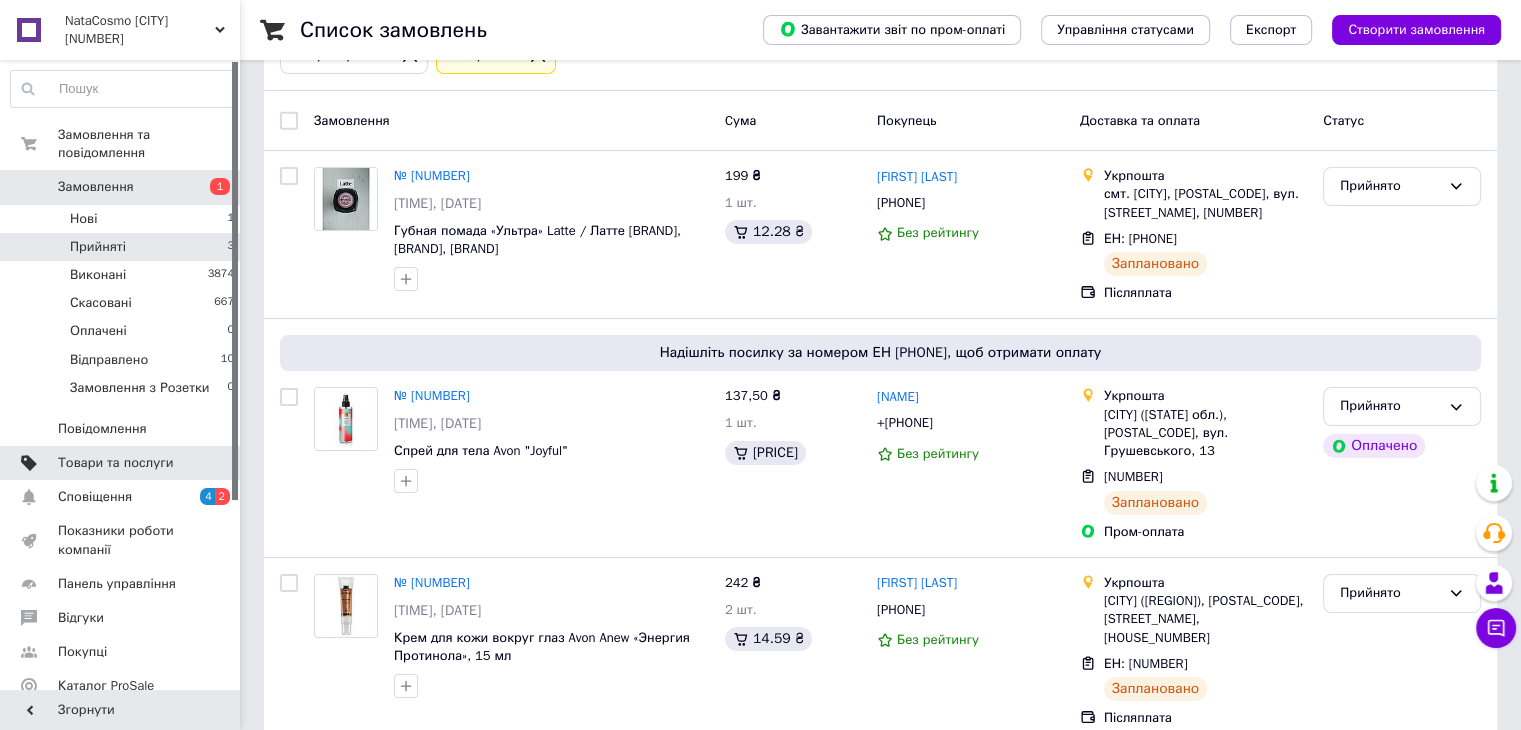 click on "Товари та послуги" at bounding box center (115, 463) 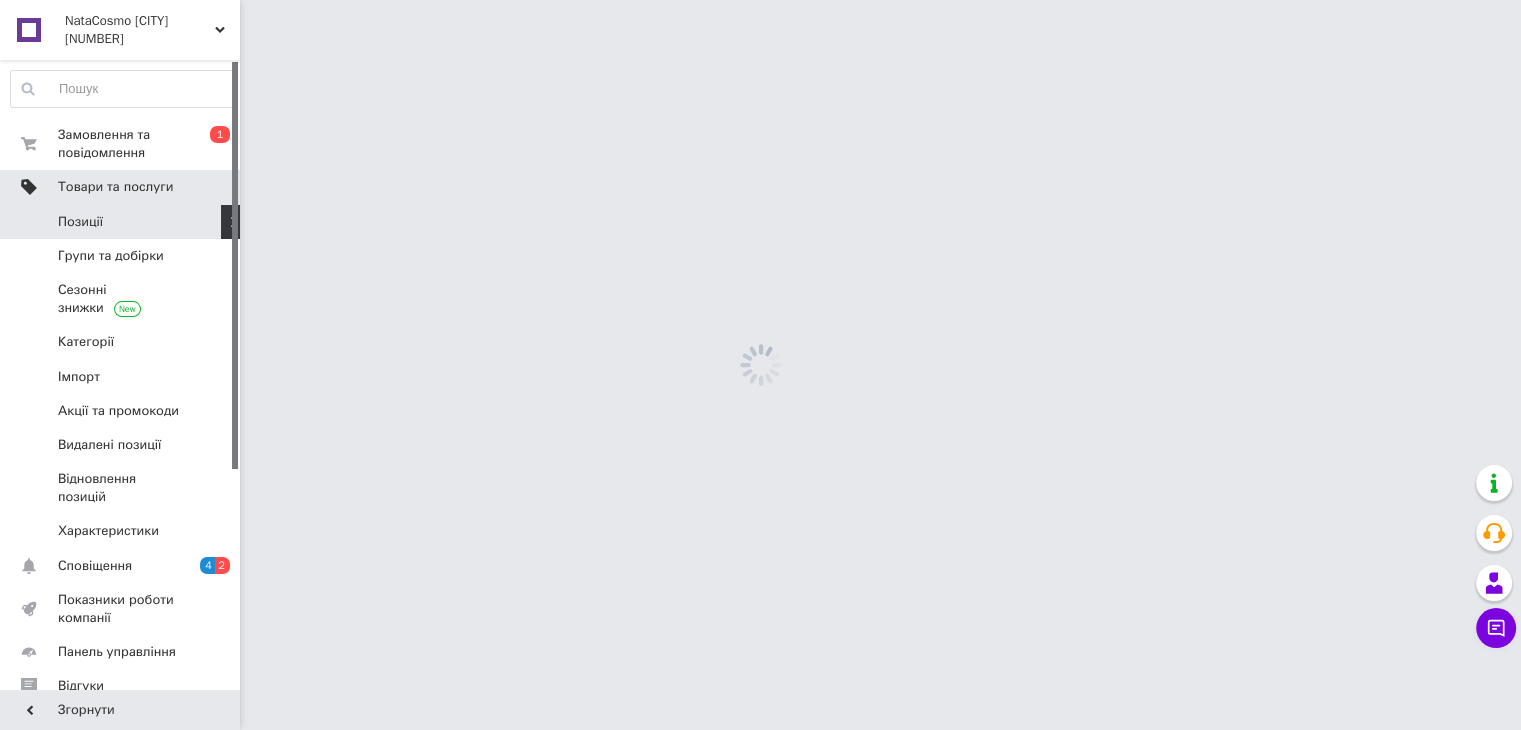 scroll, scrollTop: 0, scrollLeft: 0, axis: both 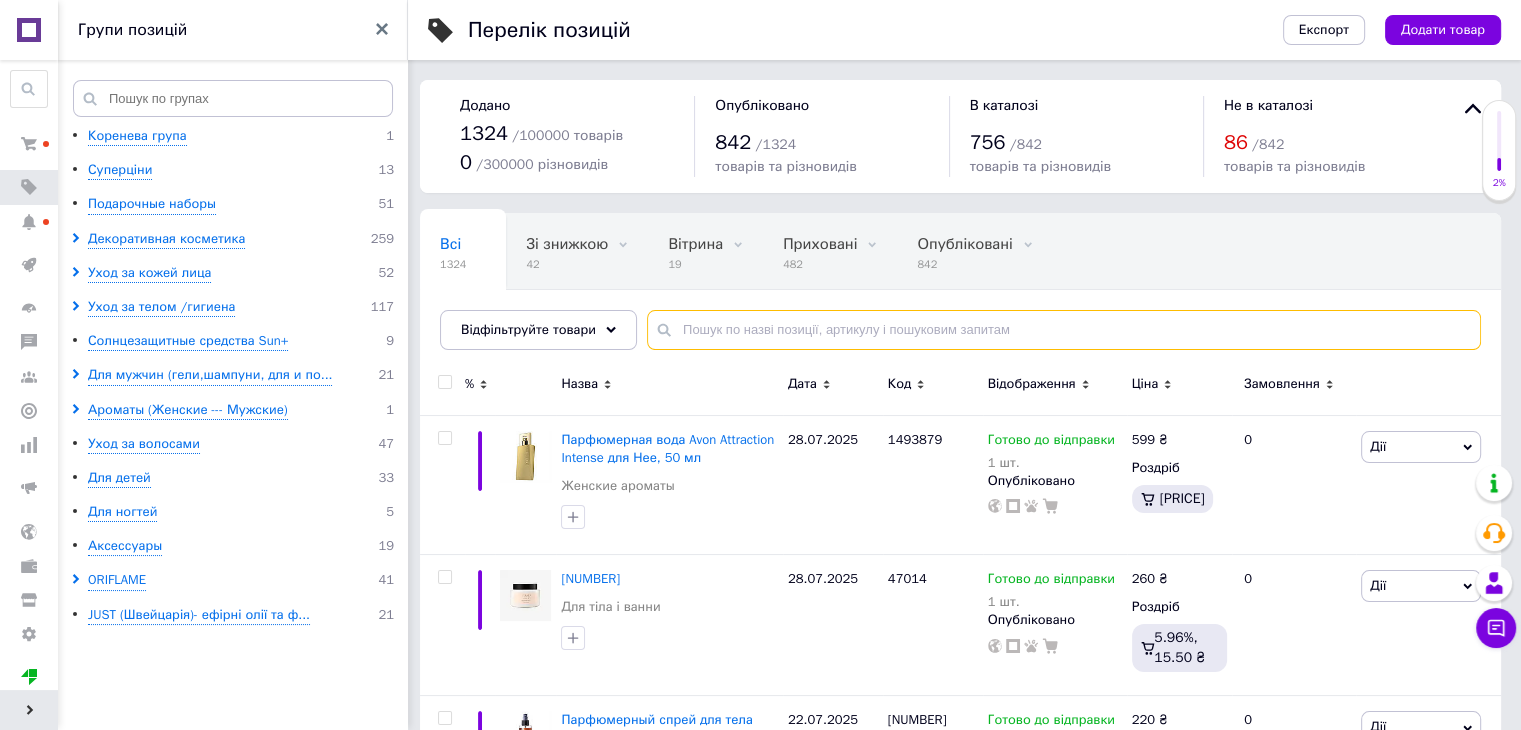 click at bounding box center (1064, 330) 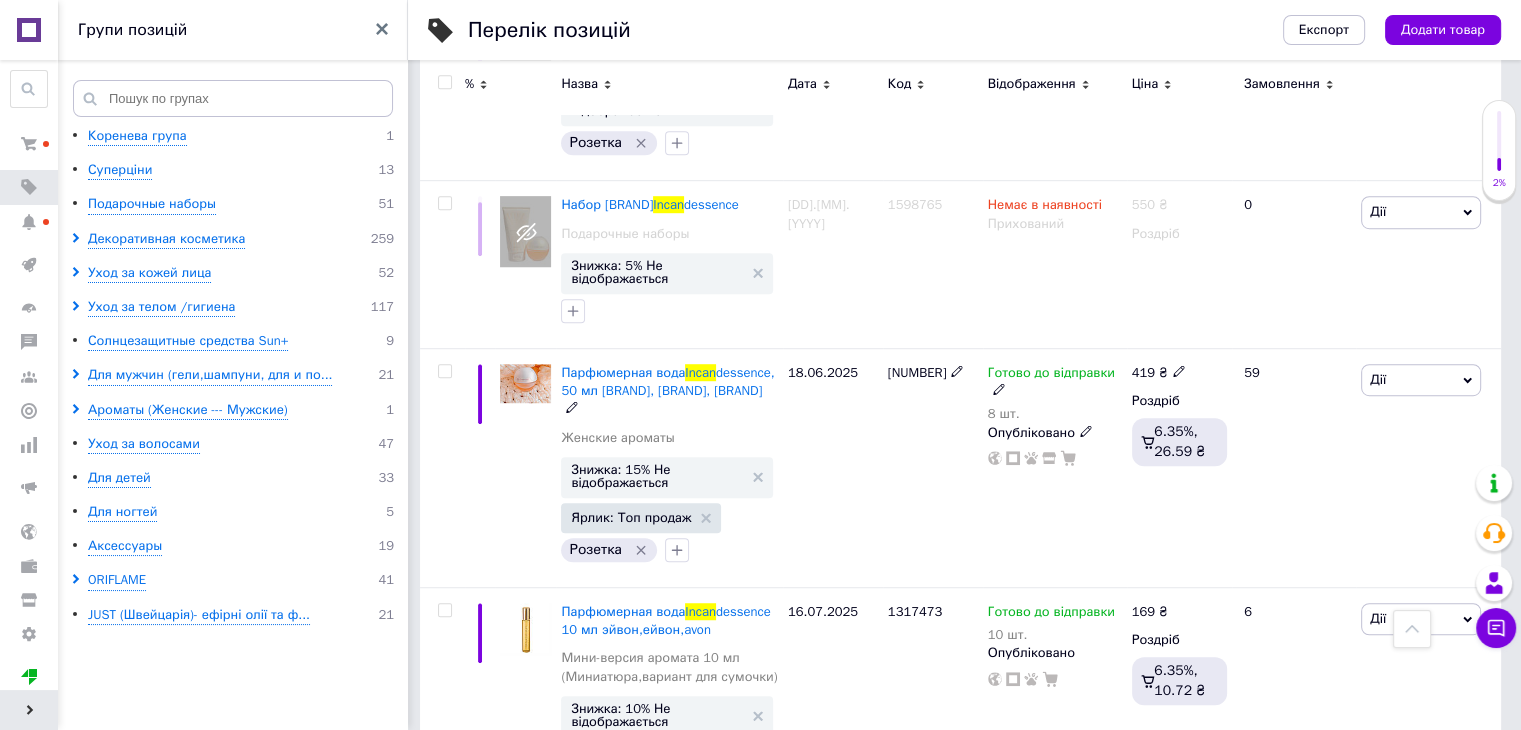 scroll, scrollTop: 1400, scrollLeft: 0, axis: vertical 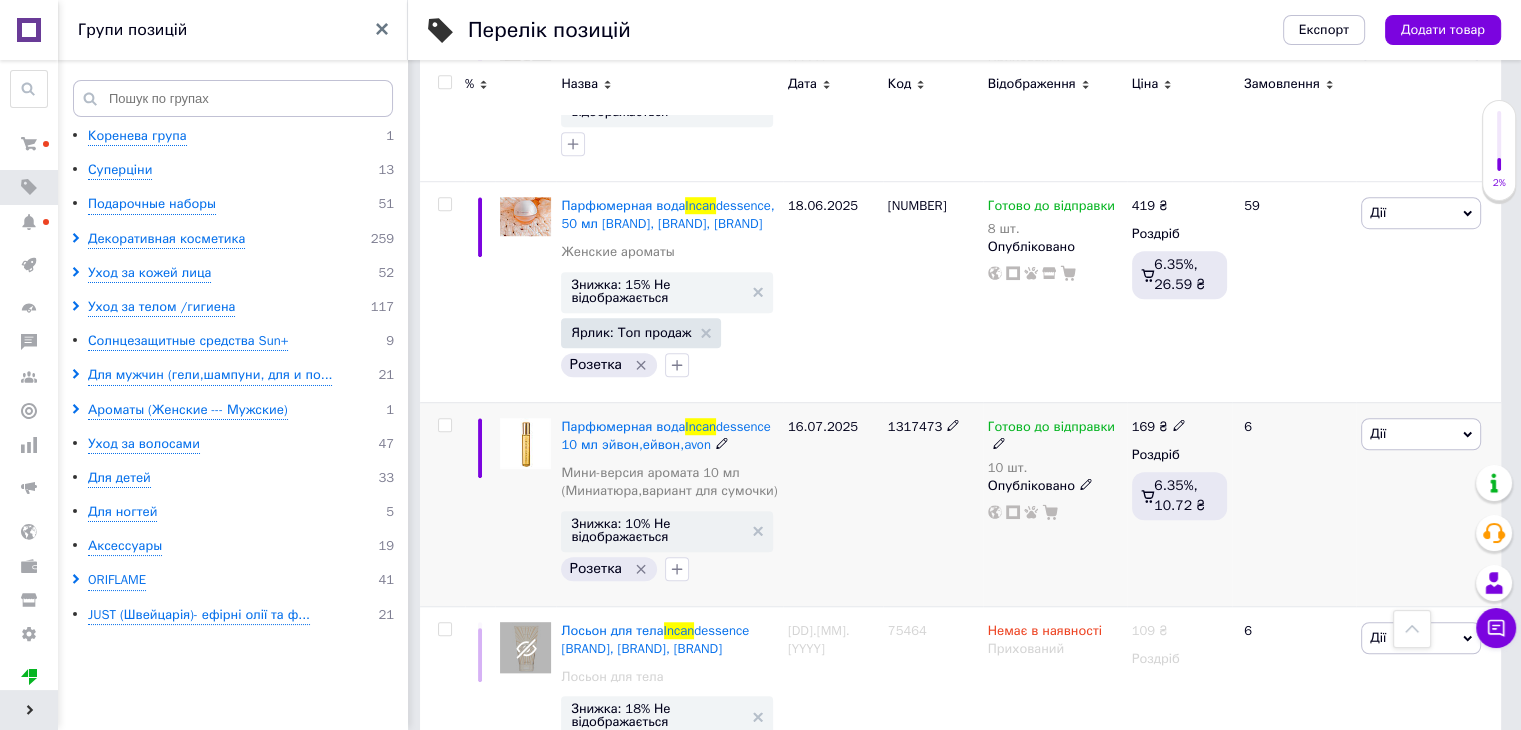 type on "incan" 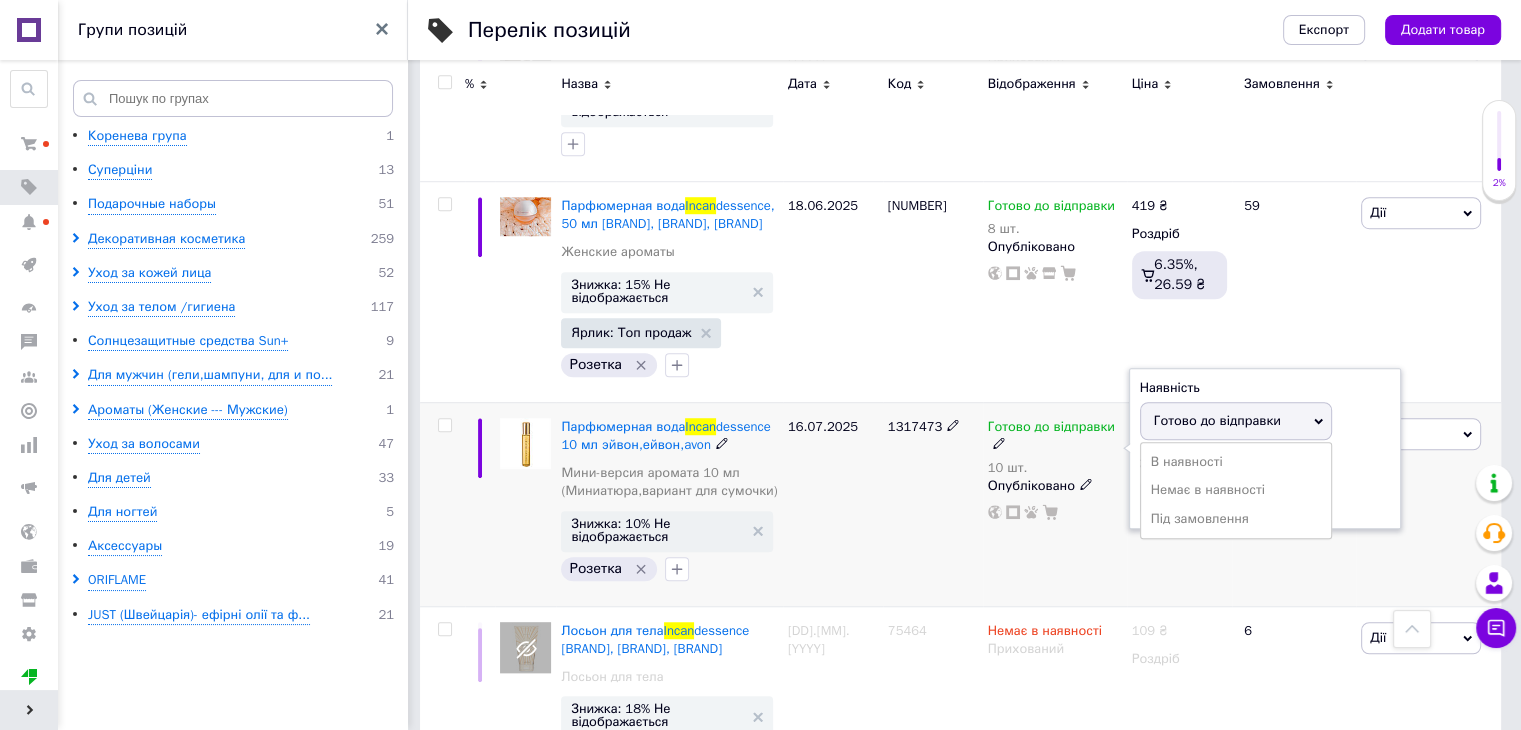 click on "Залишки 10 шт." at bounding box center (1265, 486) 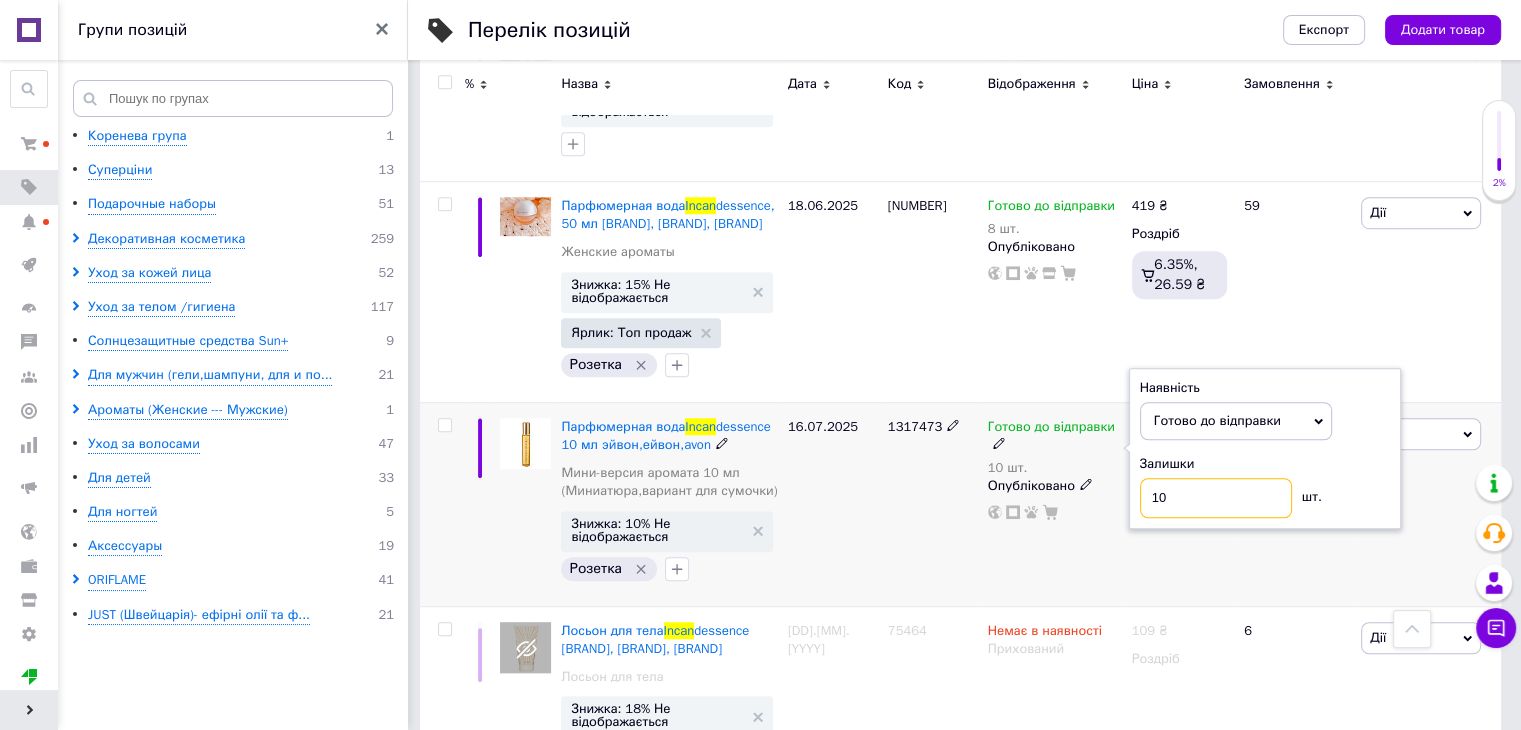 click on "10" at bounding box center [1216, 498] 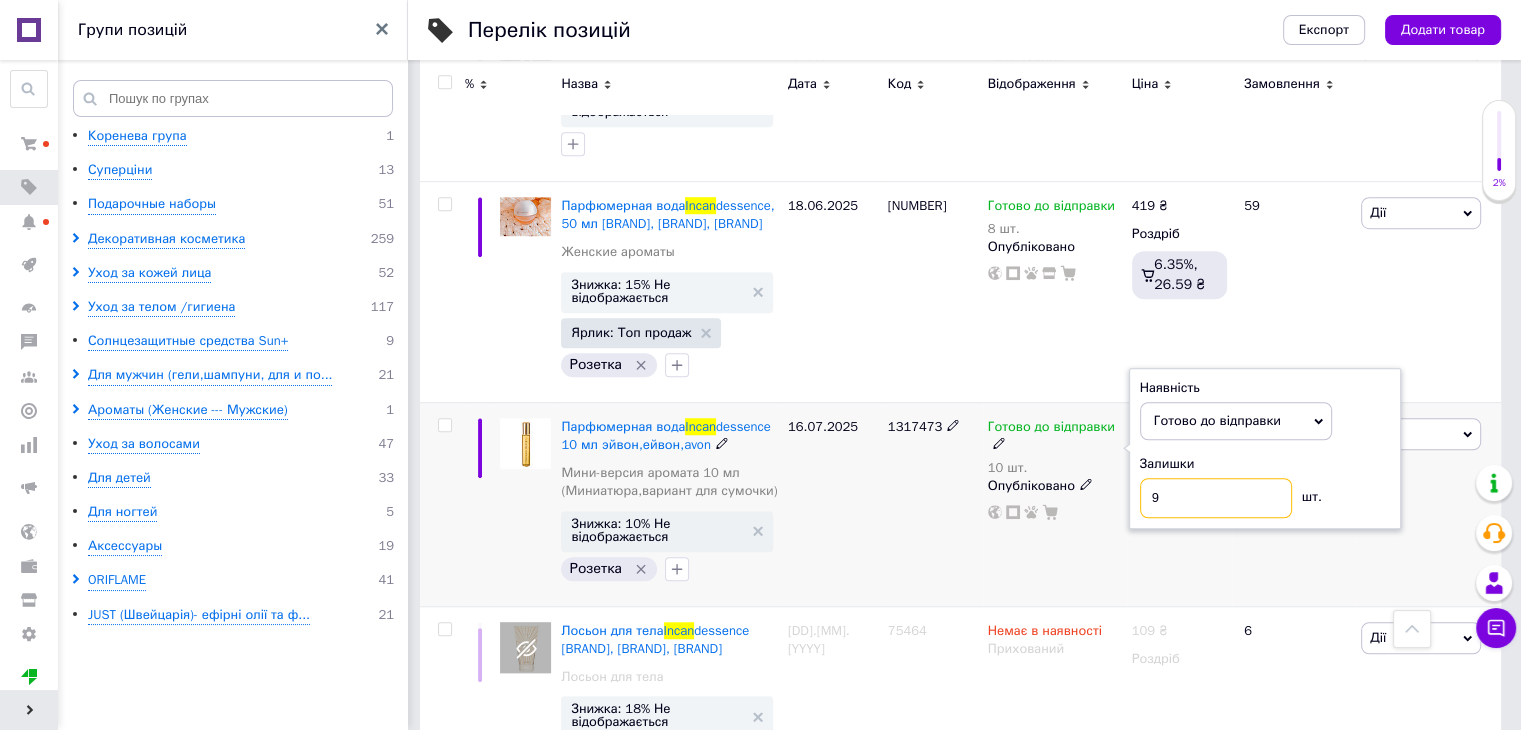 type on "9" 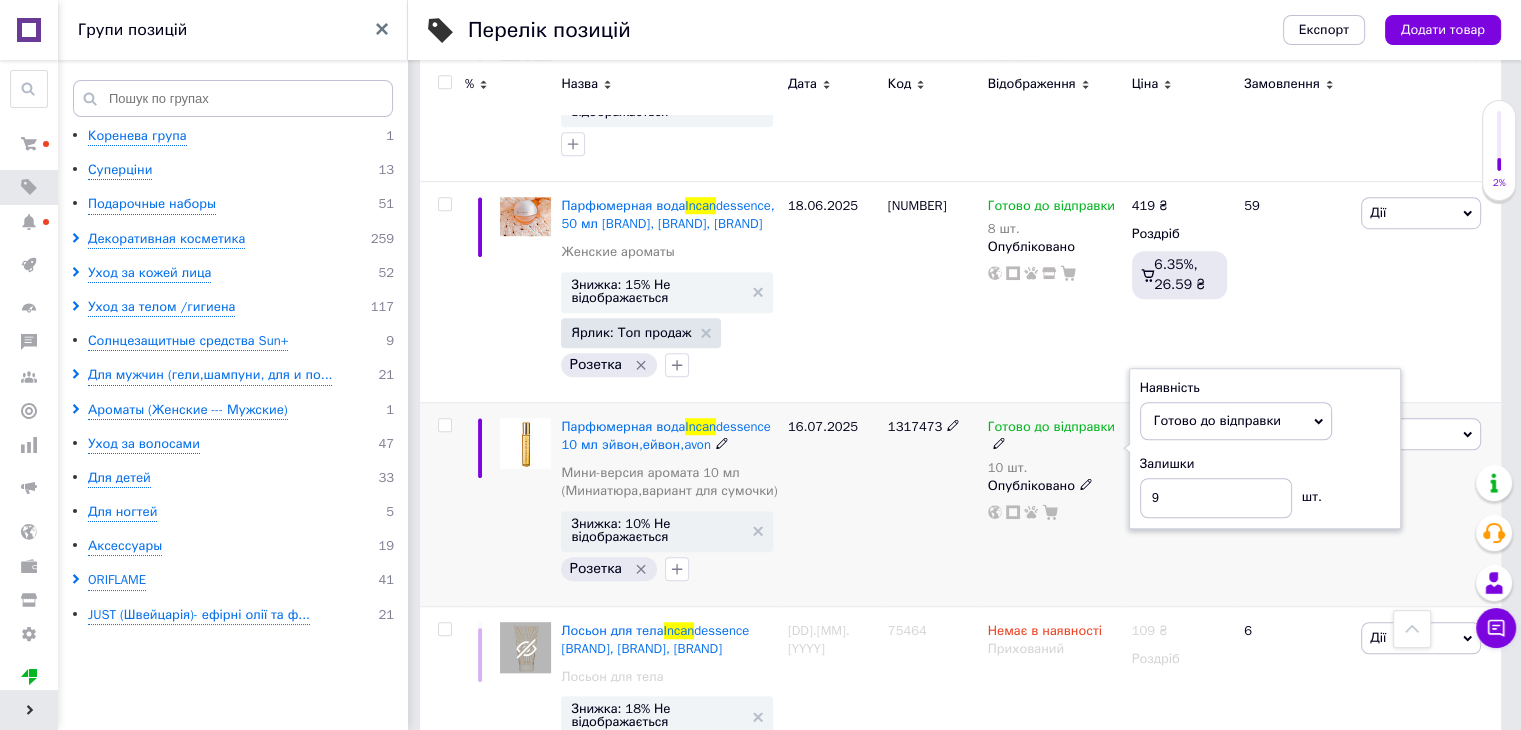 click on "16.07.2025" at bounding box center [833, 504] 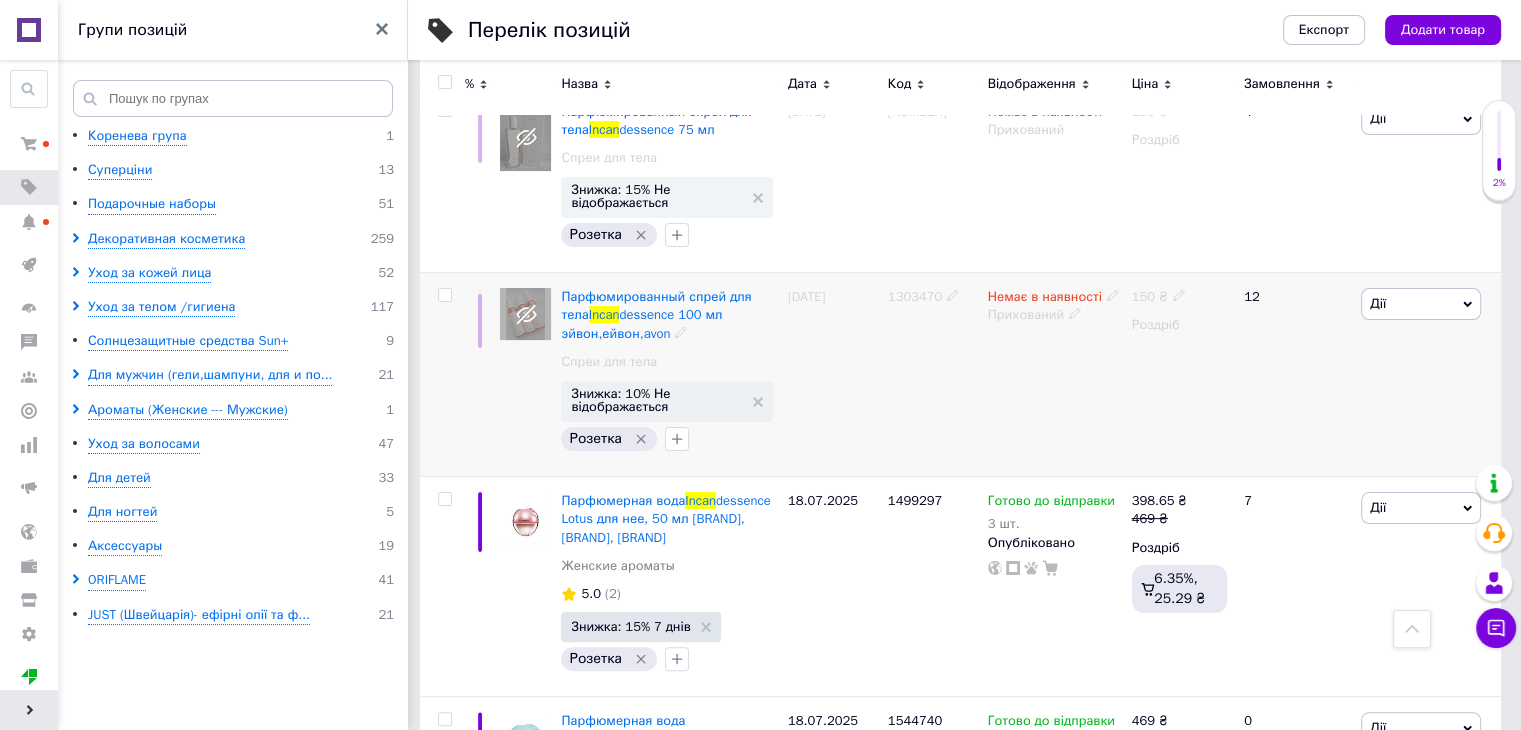 scroll, scrollTop: 100, scrollLeft: 0, axis: vertical 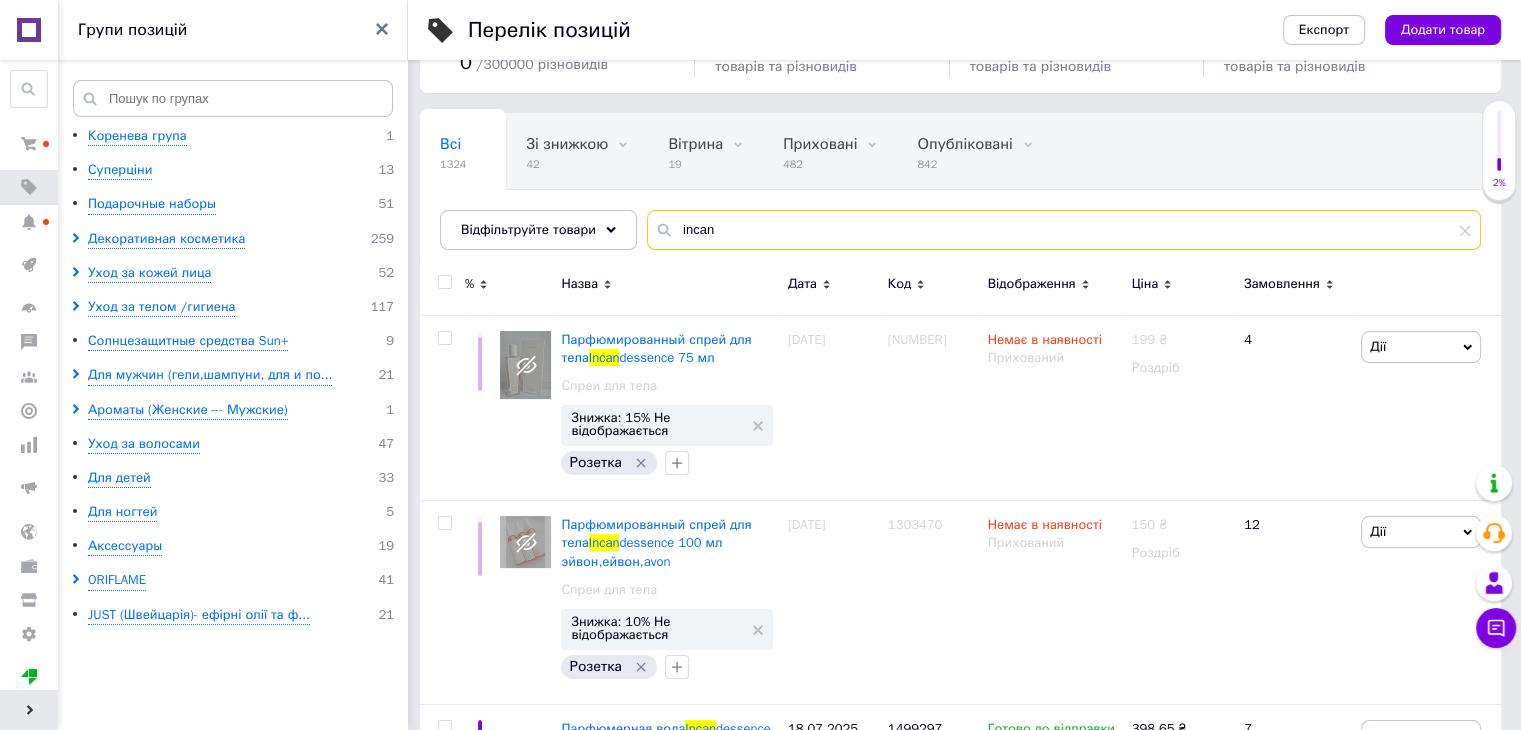 click on "incan" at bounding box center [1064, 230] 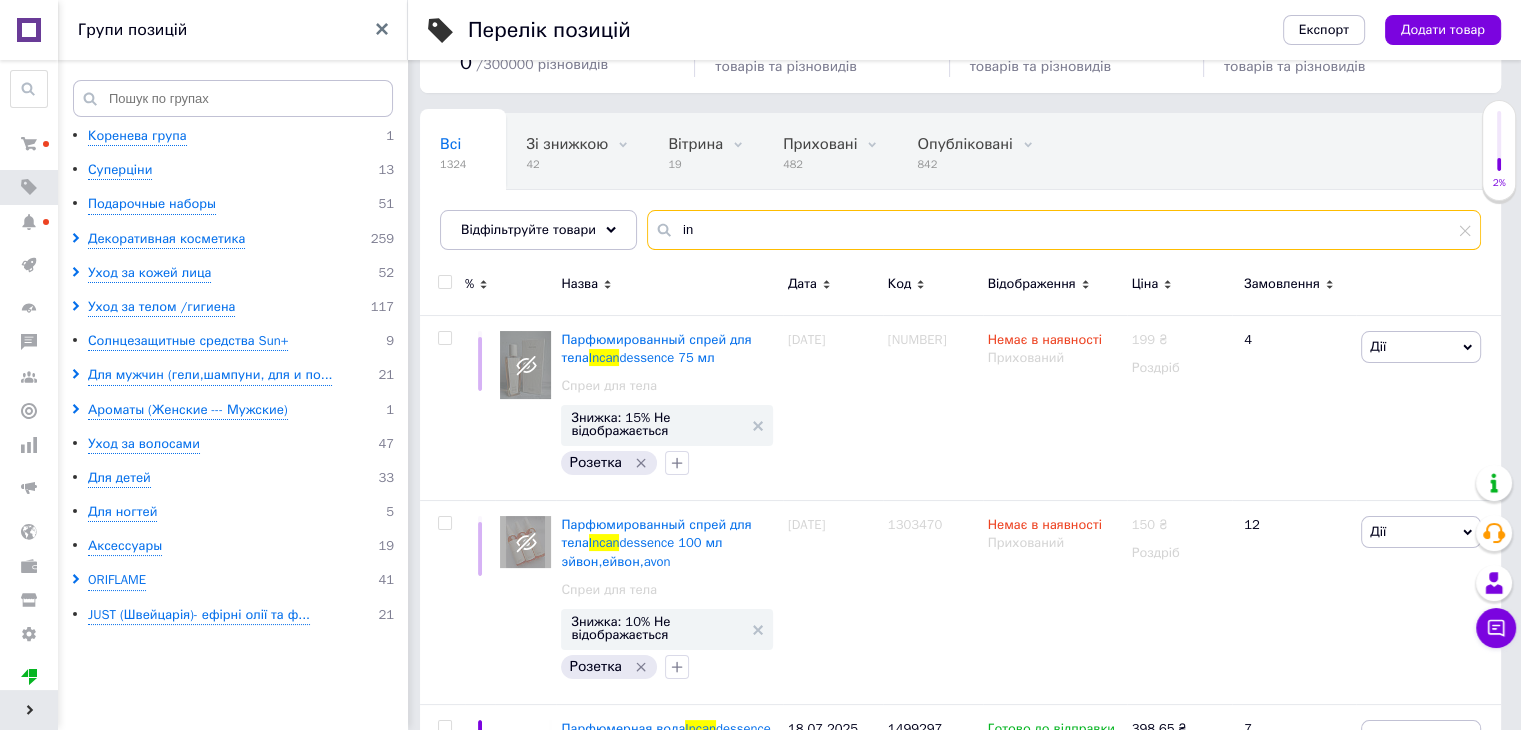 type on "i" 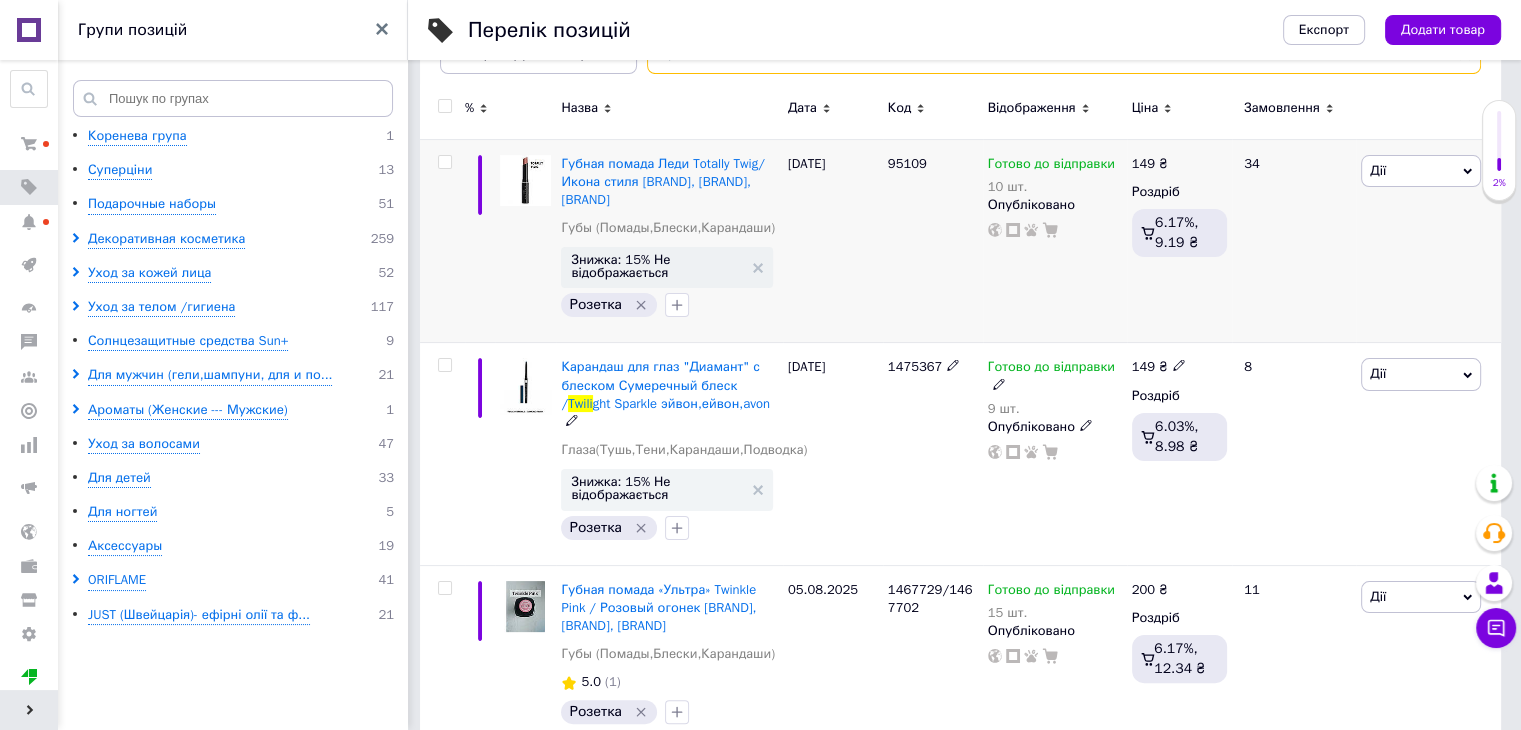scroll, scrollTop: 295, scrollLeft: 0, axis: vertical 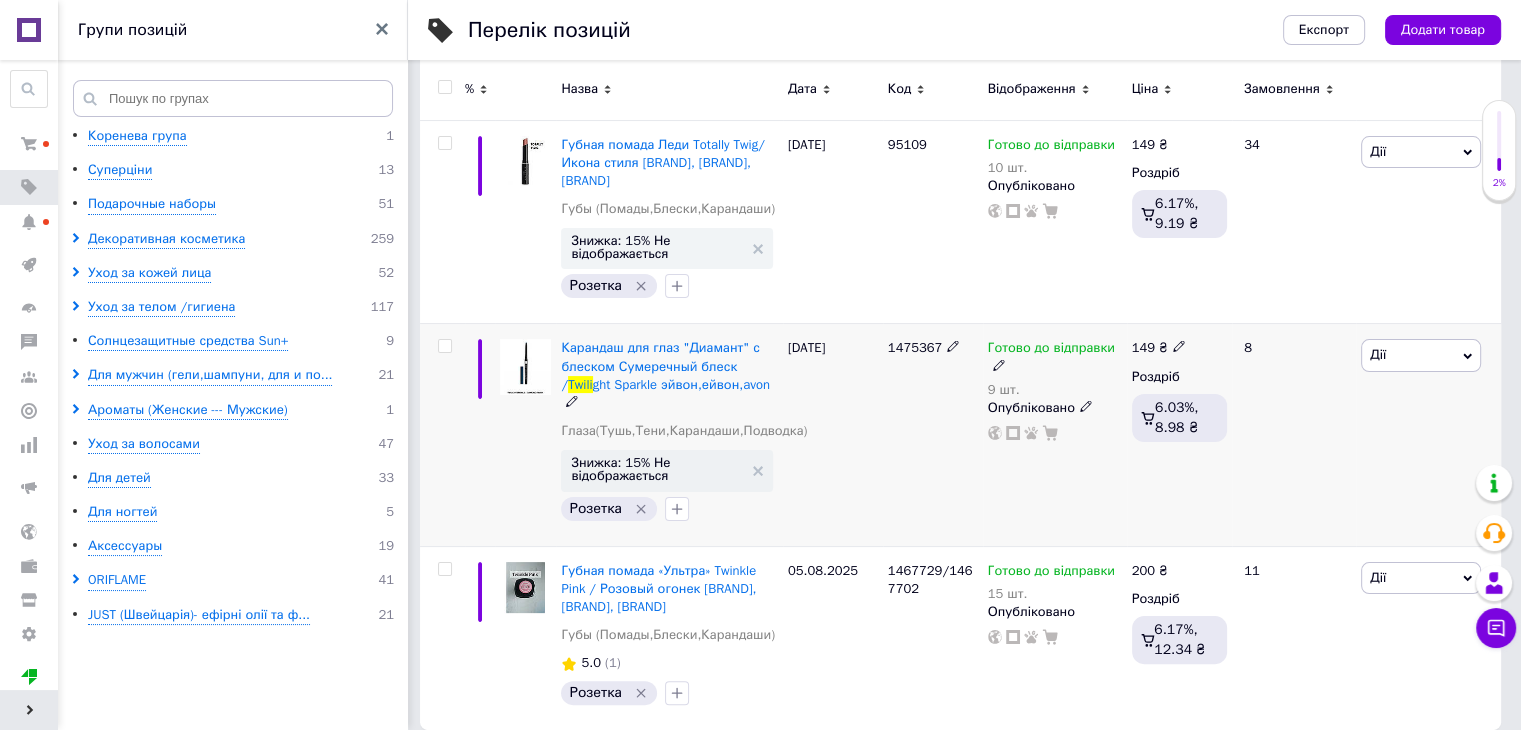 type on "twili" 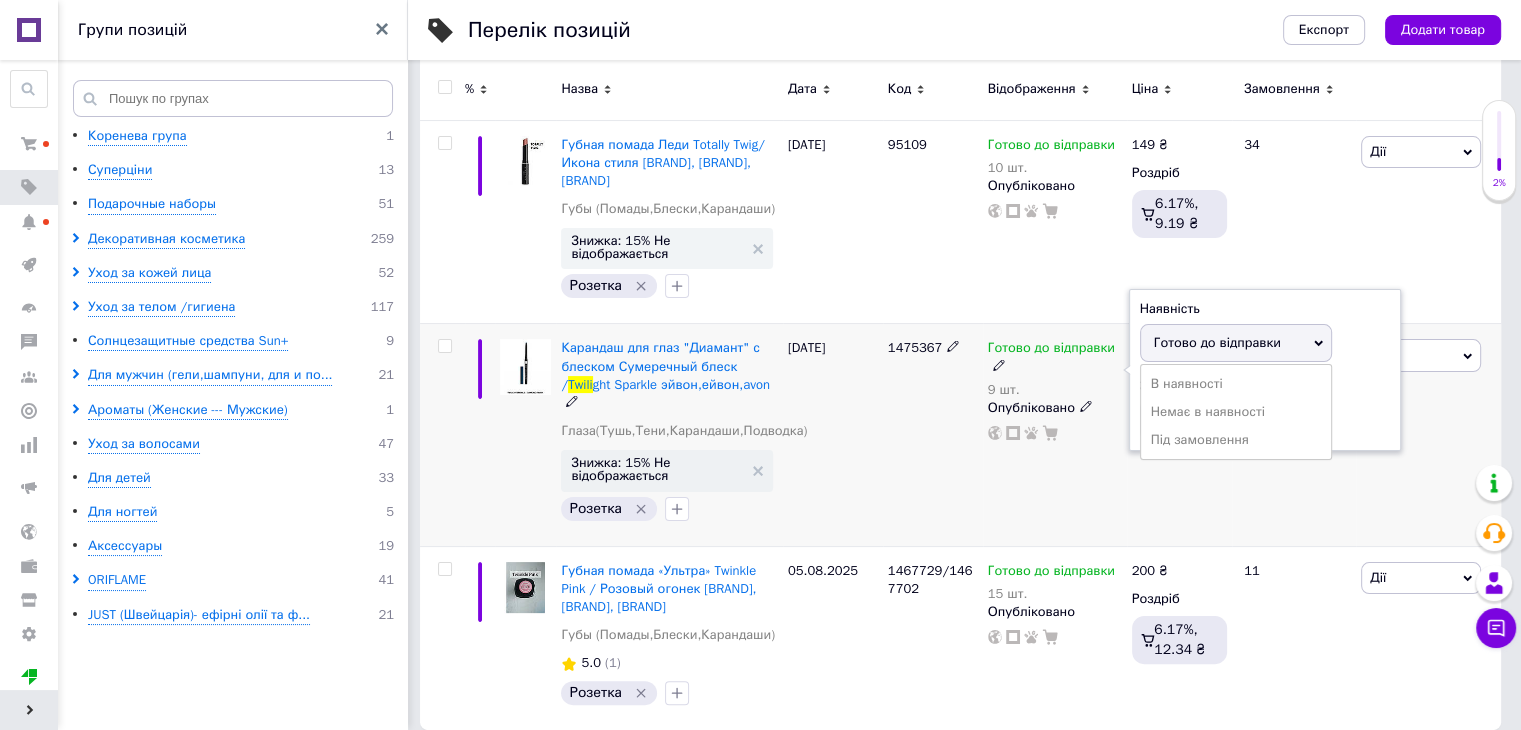 click on "Залишки" at bounding box center (1265, 386) 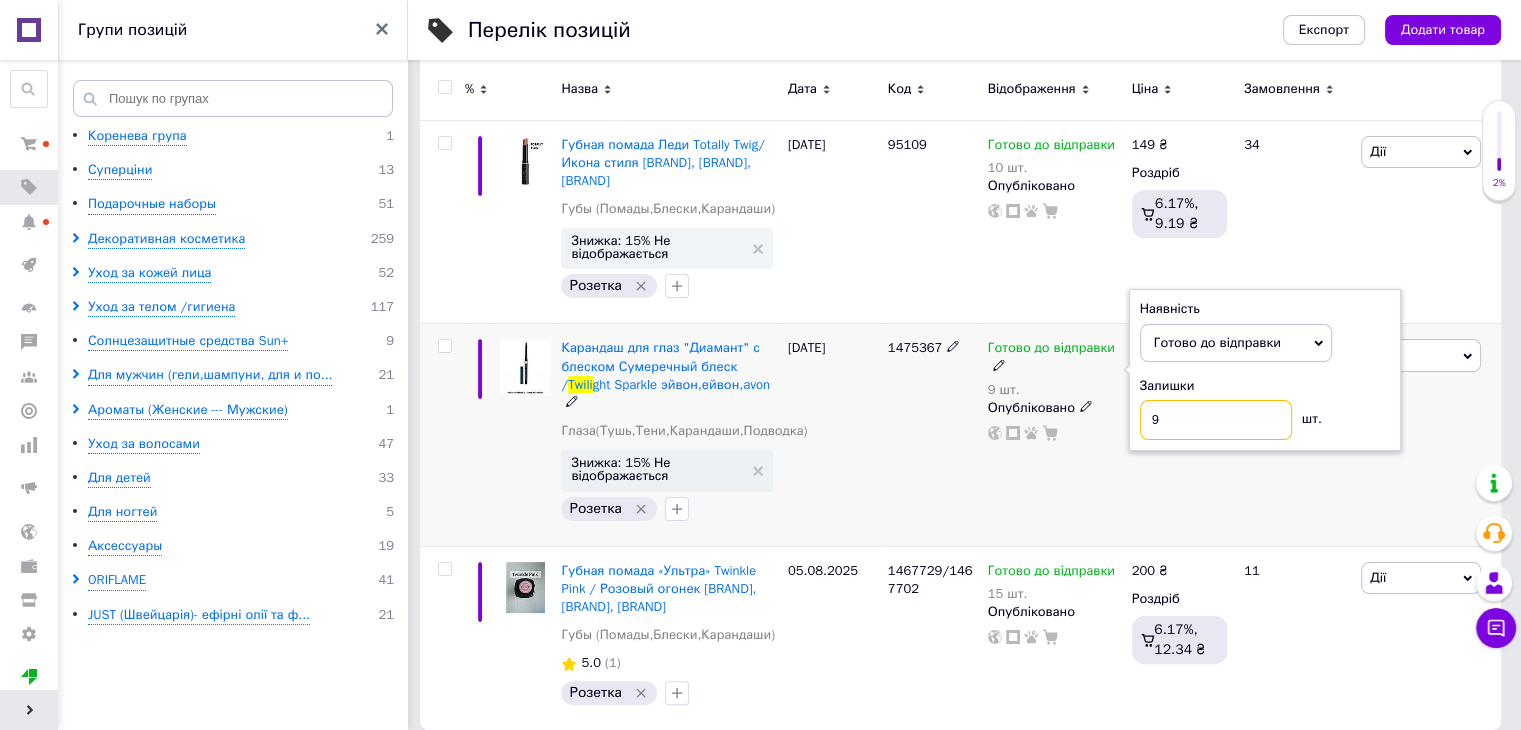 click on "9" at bounding box center (1216, 420) 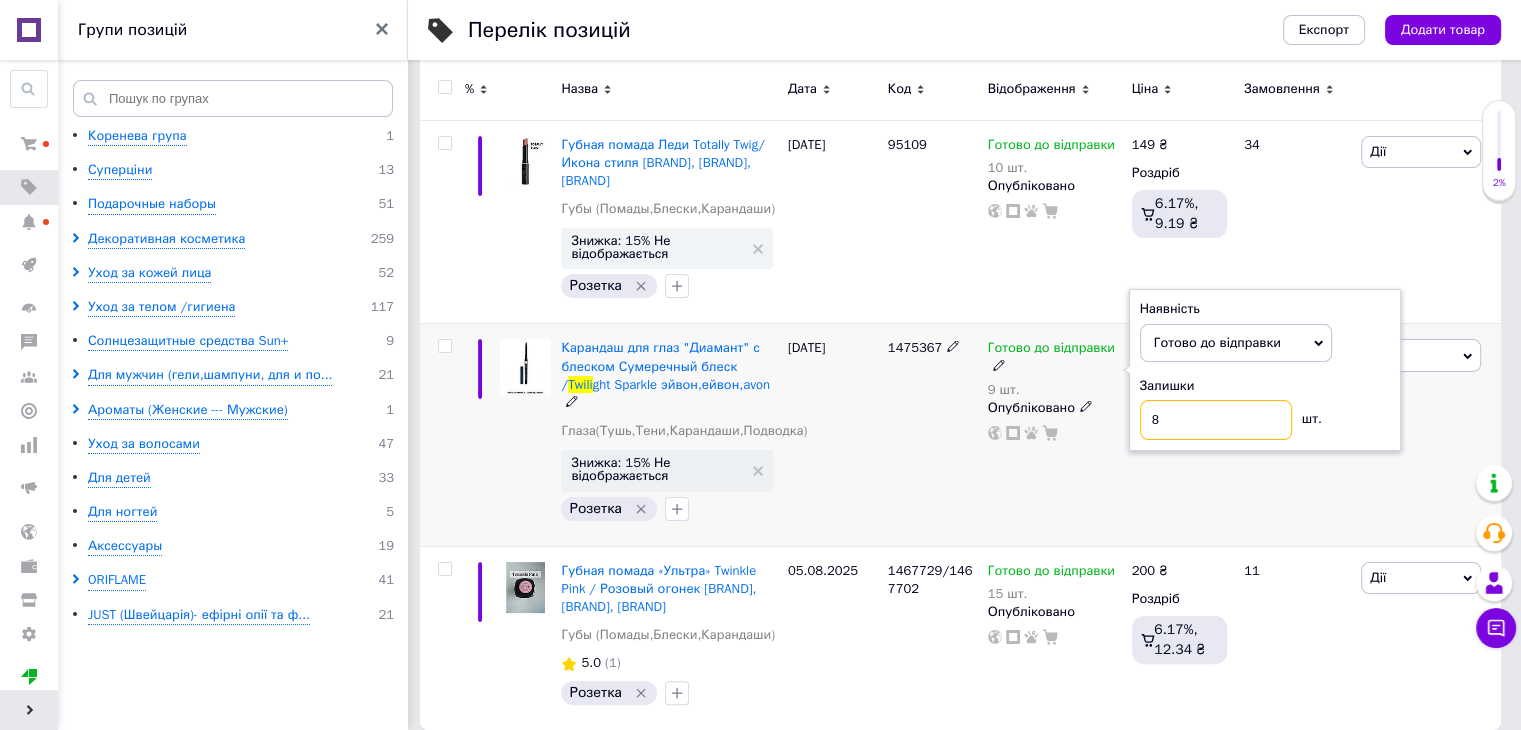 type on "8" 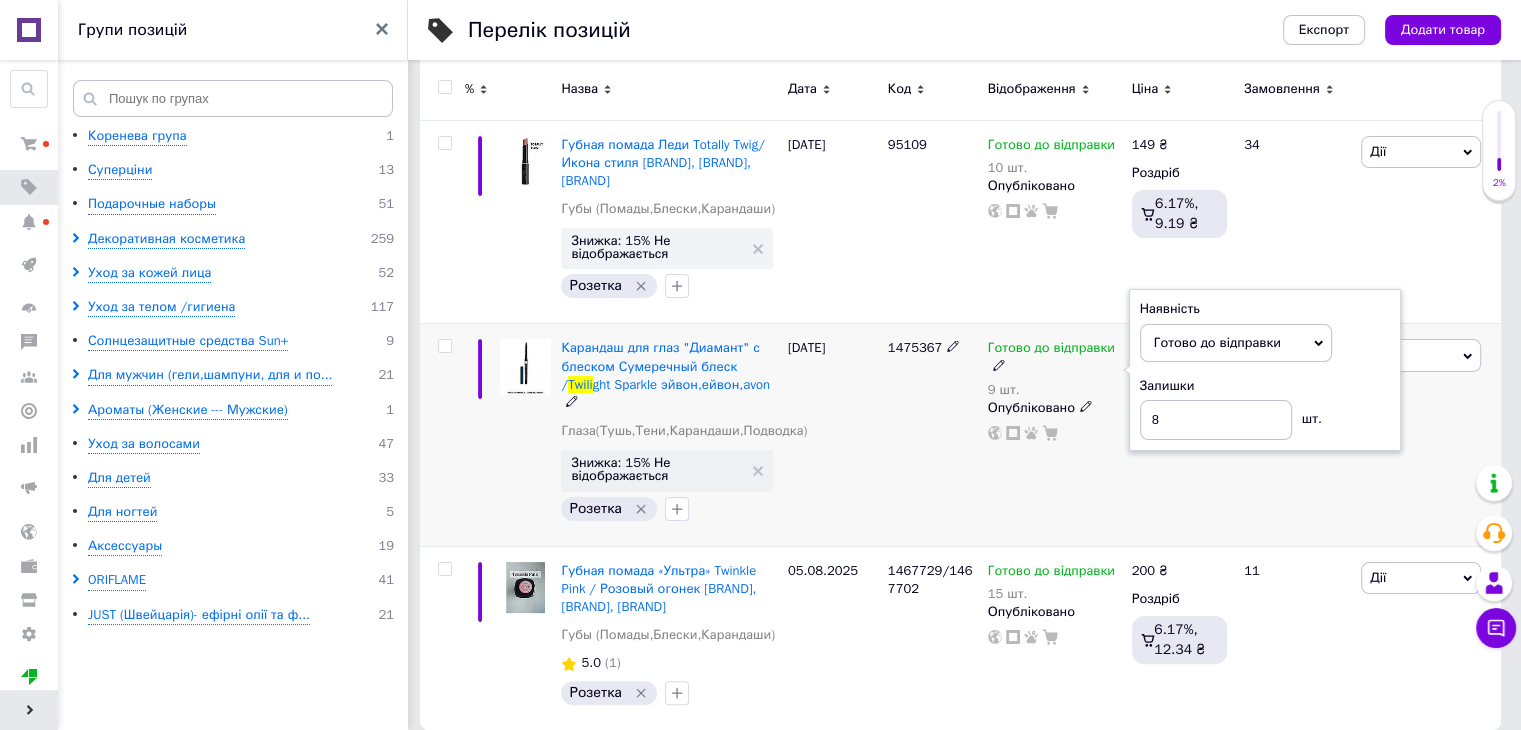 click on "[DATE]" at bounding box center [833, 435] 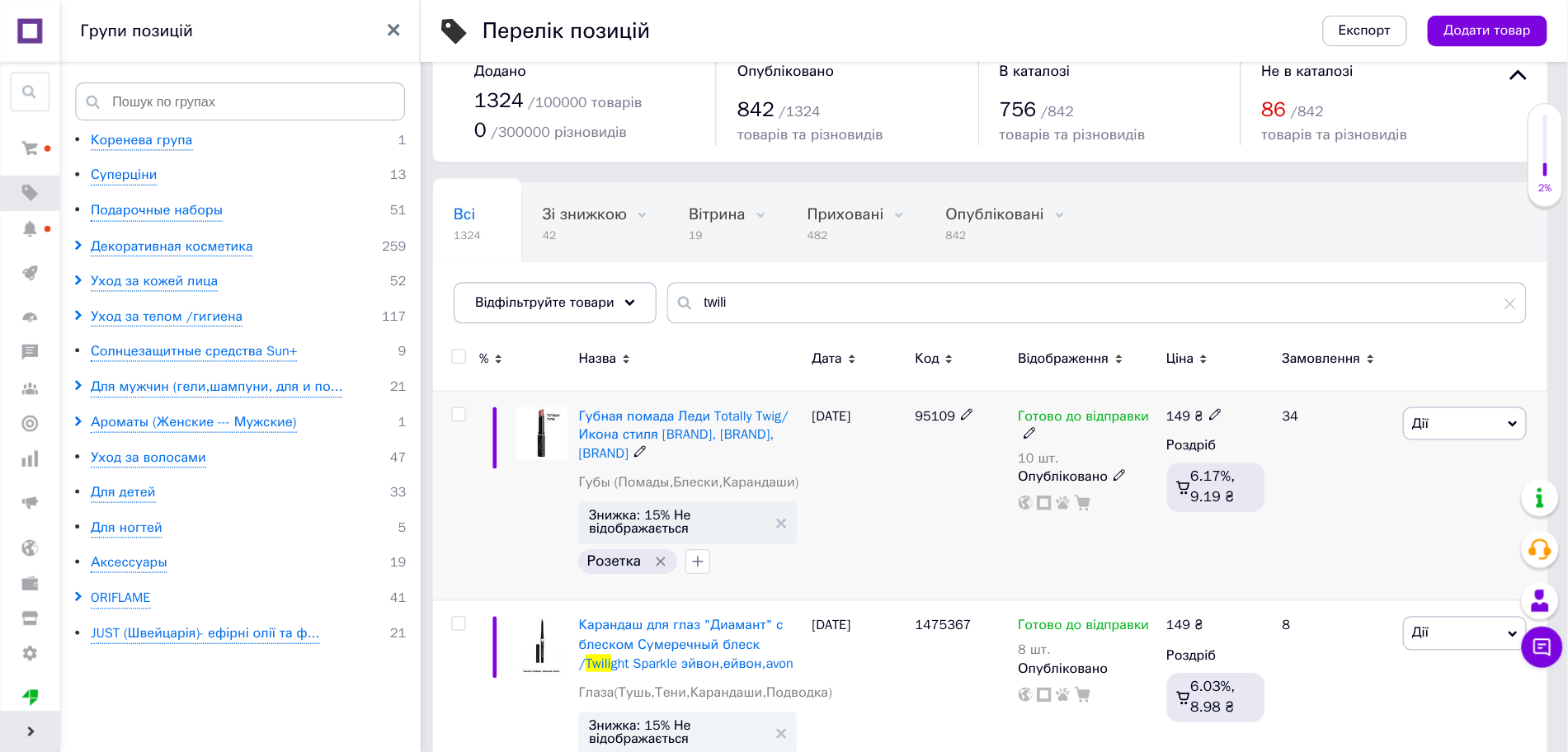 scroll, scrollTop: 0, scrollLeft: 0, axis: both 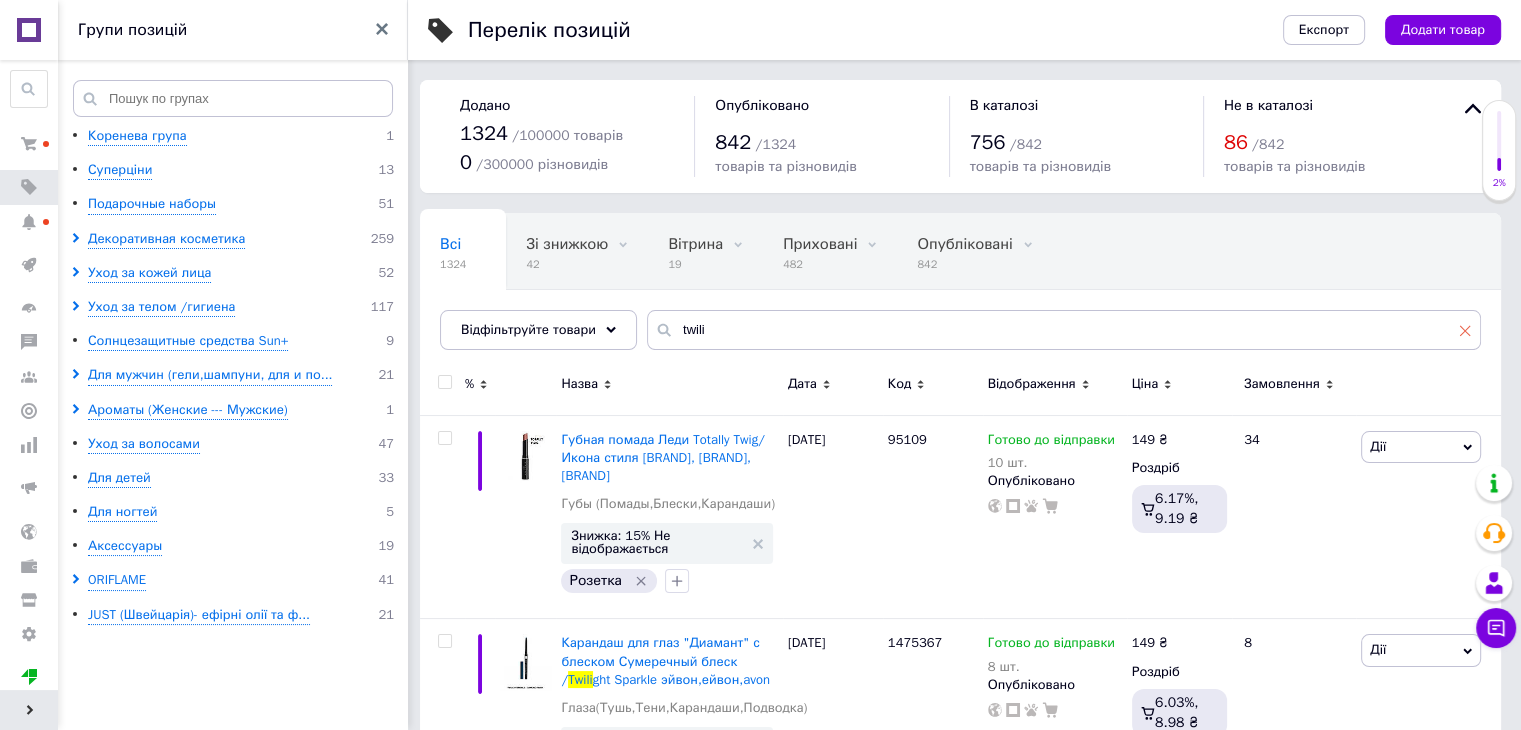 click at bounding box center [1465, 330] 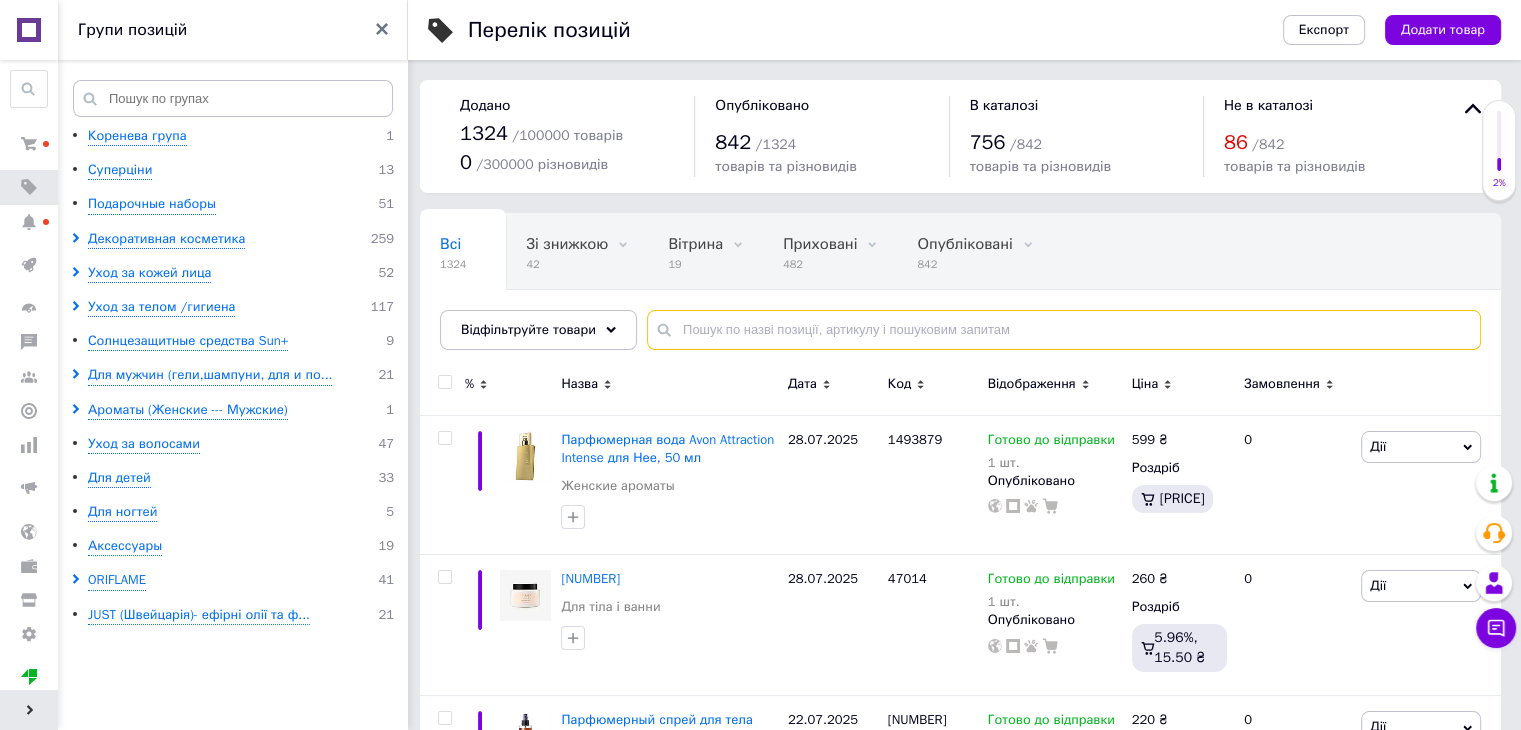 click at bounding box center (1064, 330) 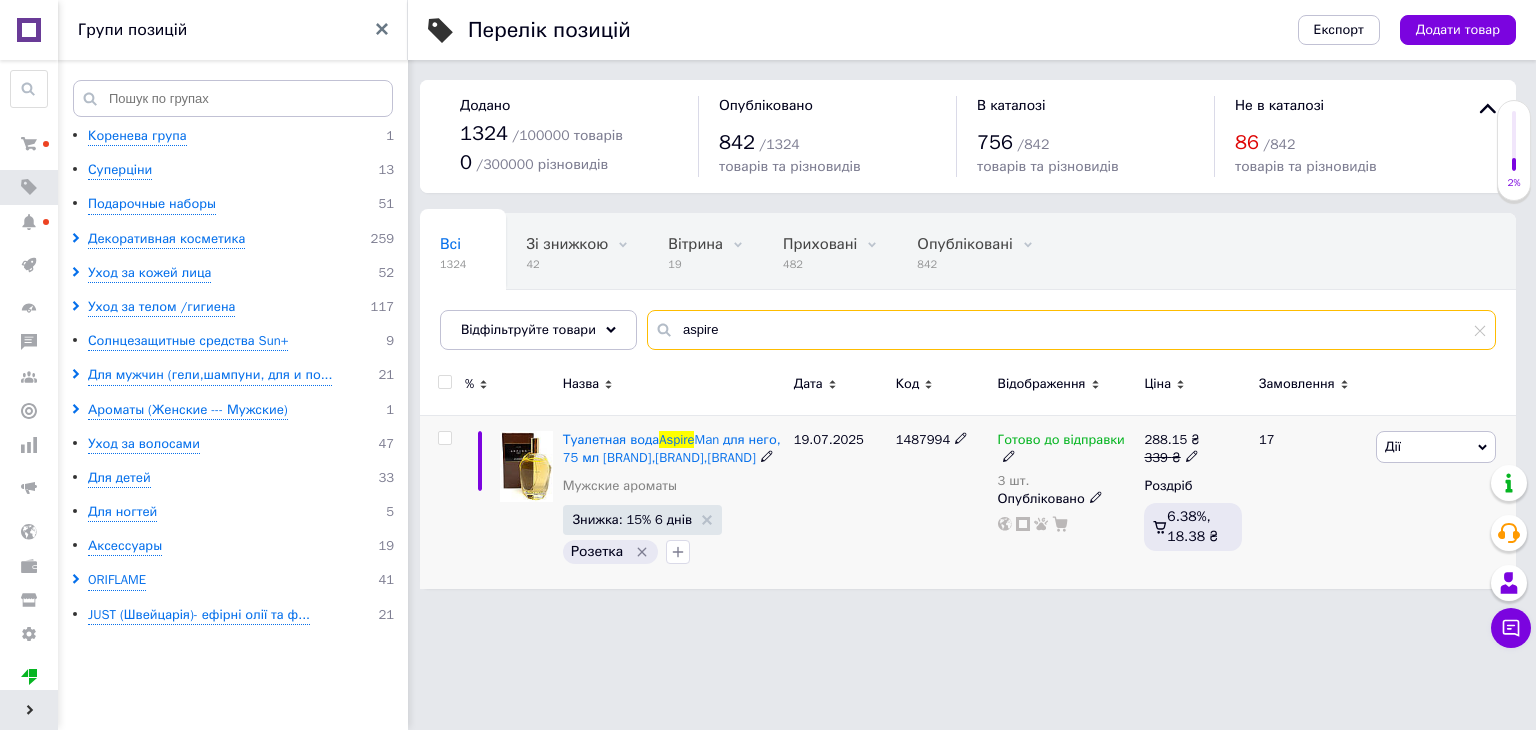 type on "aspire" 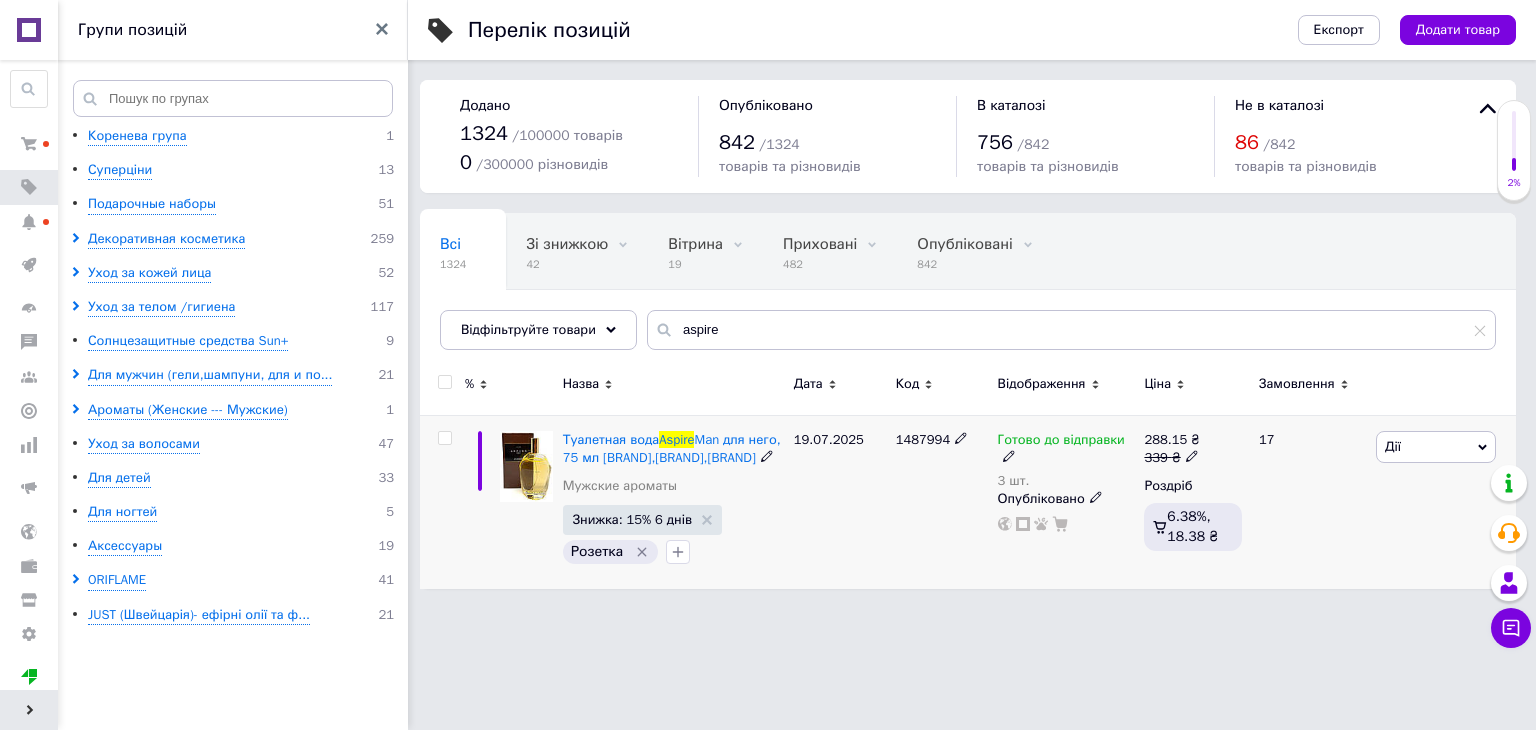 click 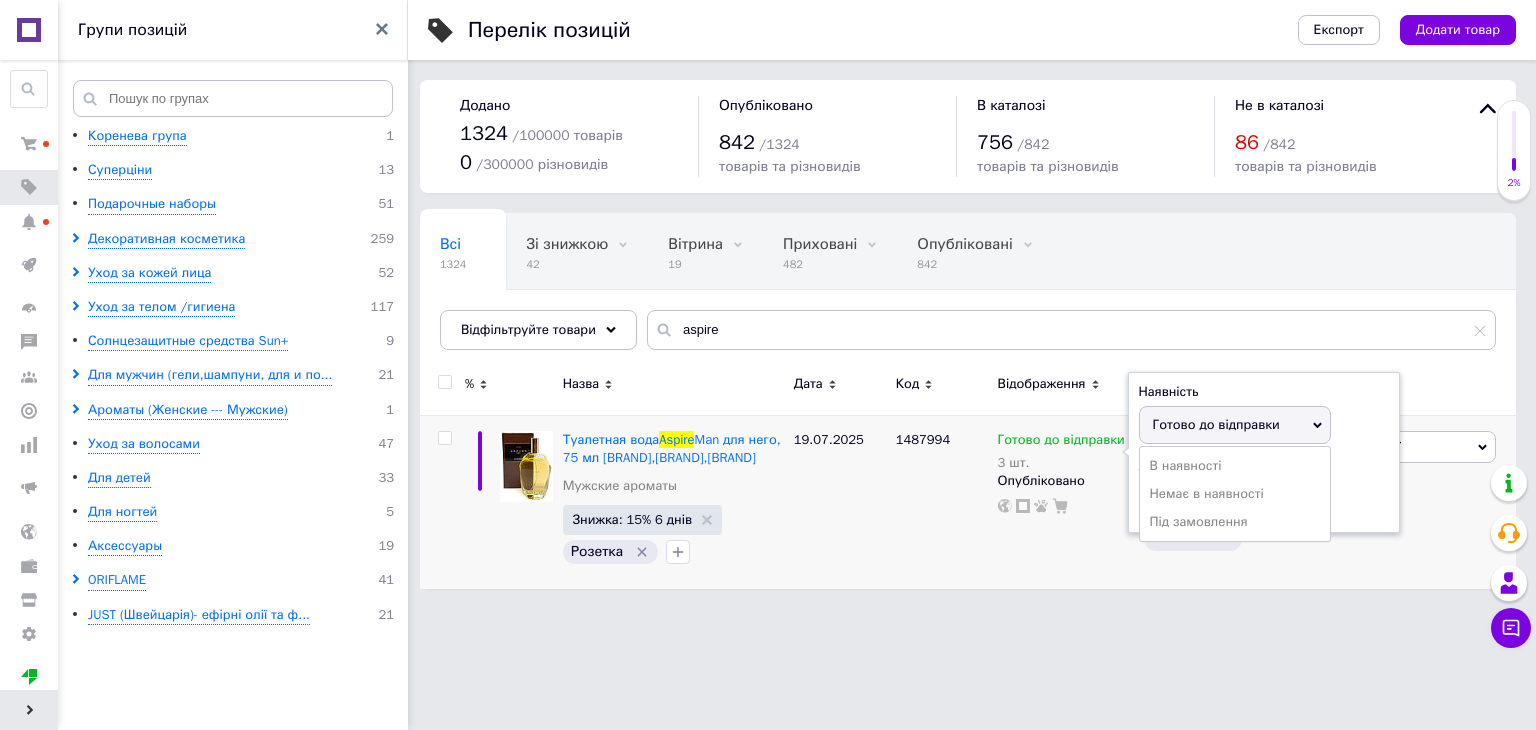 drag, startPoint x: 958, startPoint y: 626, endPoint x: 1123, endPoint y: 587, distance: 169.54645 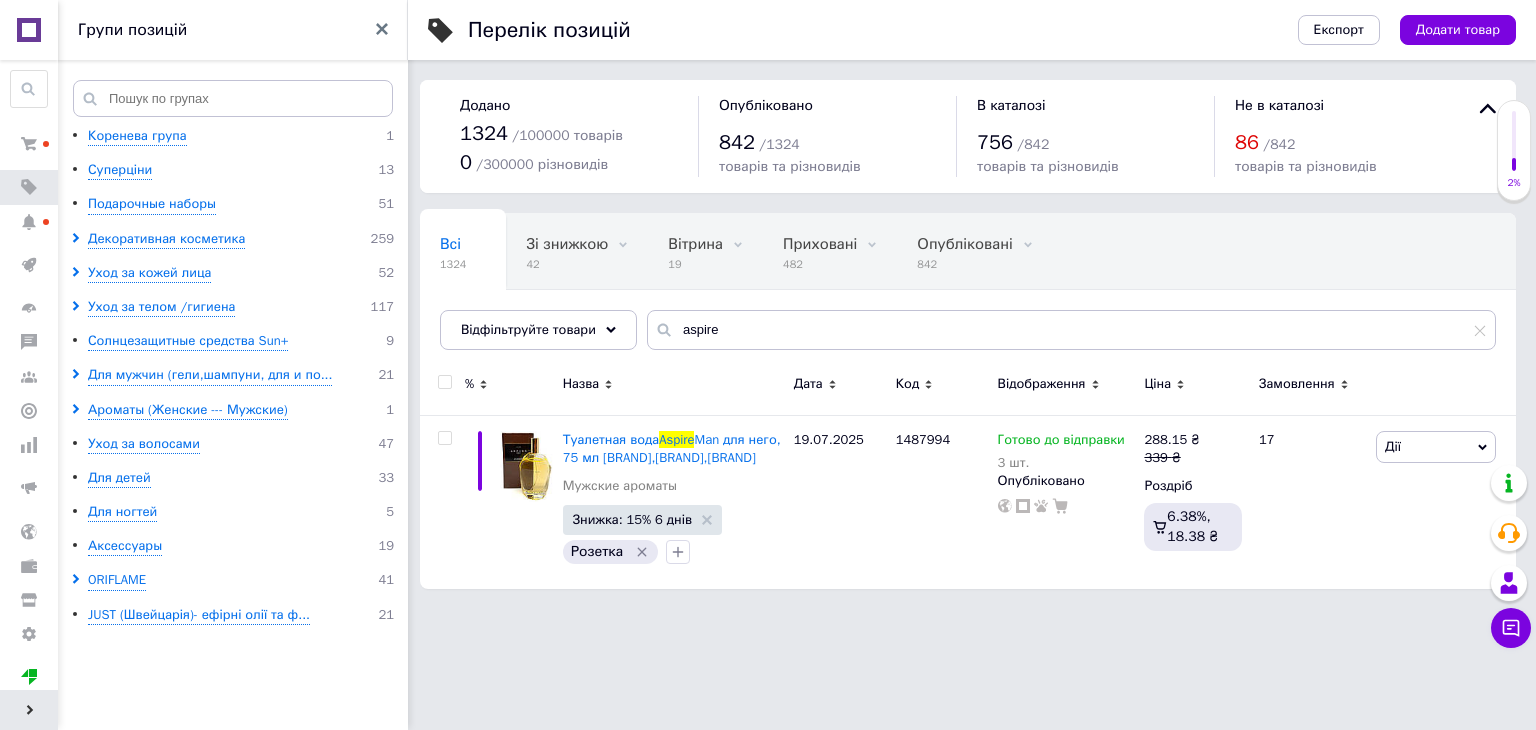 click on "Кабінет компанії [COMPANY_NAME] [CITY] Ваш ID: [NUMBER] Сайт NataCosmo Kyiv Кабінет покупця Перевірити стан системи Сторінка на маркетплейсі Довідка Вийти Історія пошуку pur blanca pur blan pur bla pur b pur Замовлення та повідомлення Замовлення та повідомлення Замовлення Повідомлення Товари та послуги Товари та послуги Позиції Групи та добірки Сезонні знижки Категорії Імпорт Акції та промокоди Видалені позиції Відновлення позицій Характеристики Сповіщення Показники роботи компанії Панель управління Панель управління Панель управління План розвитку 1 13" at bounding box center (768, 304) 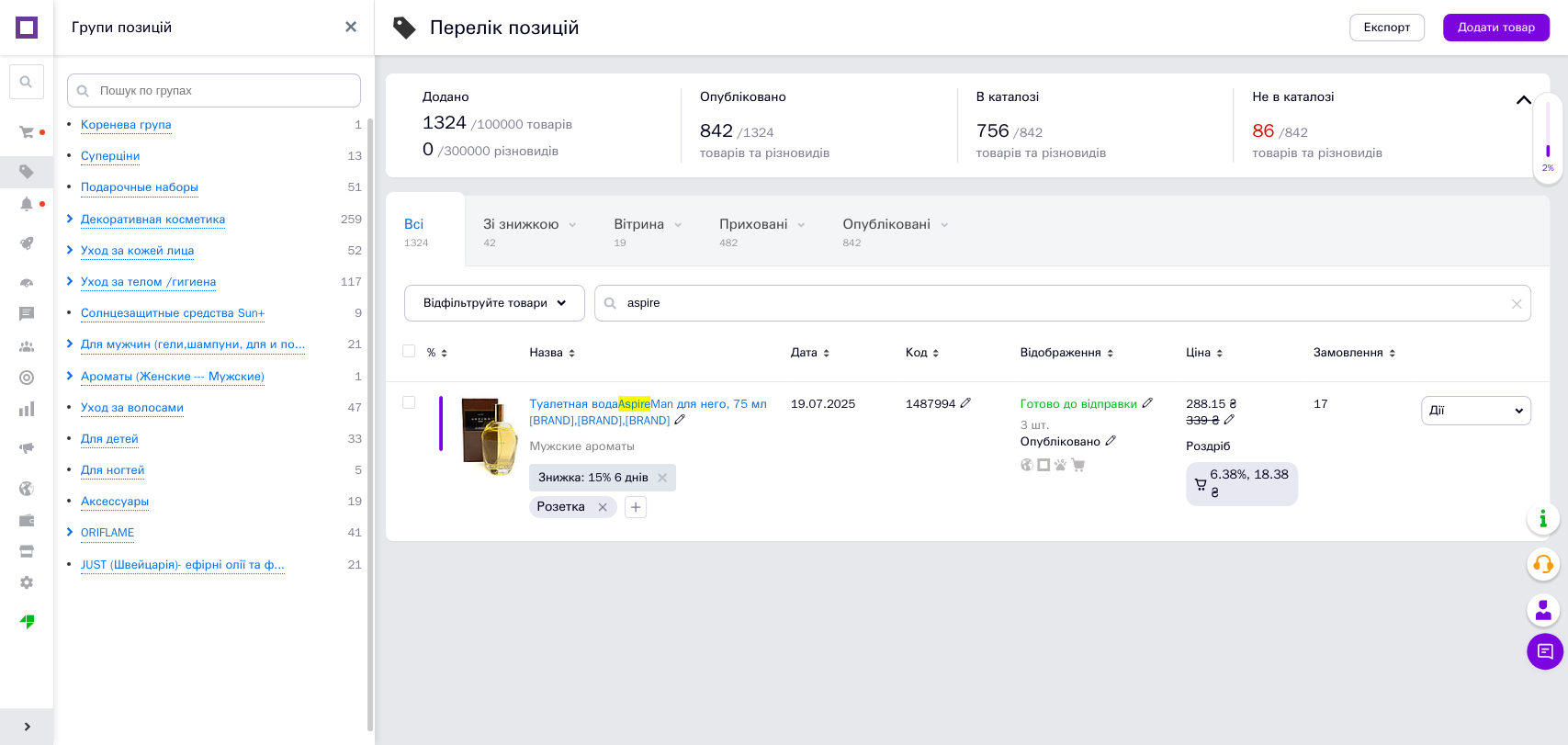click 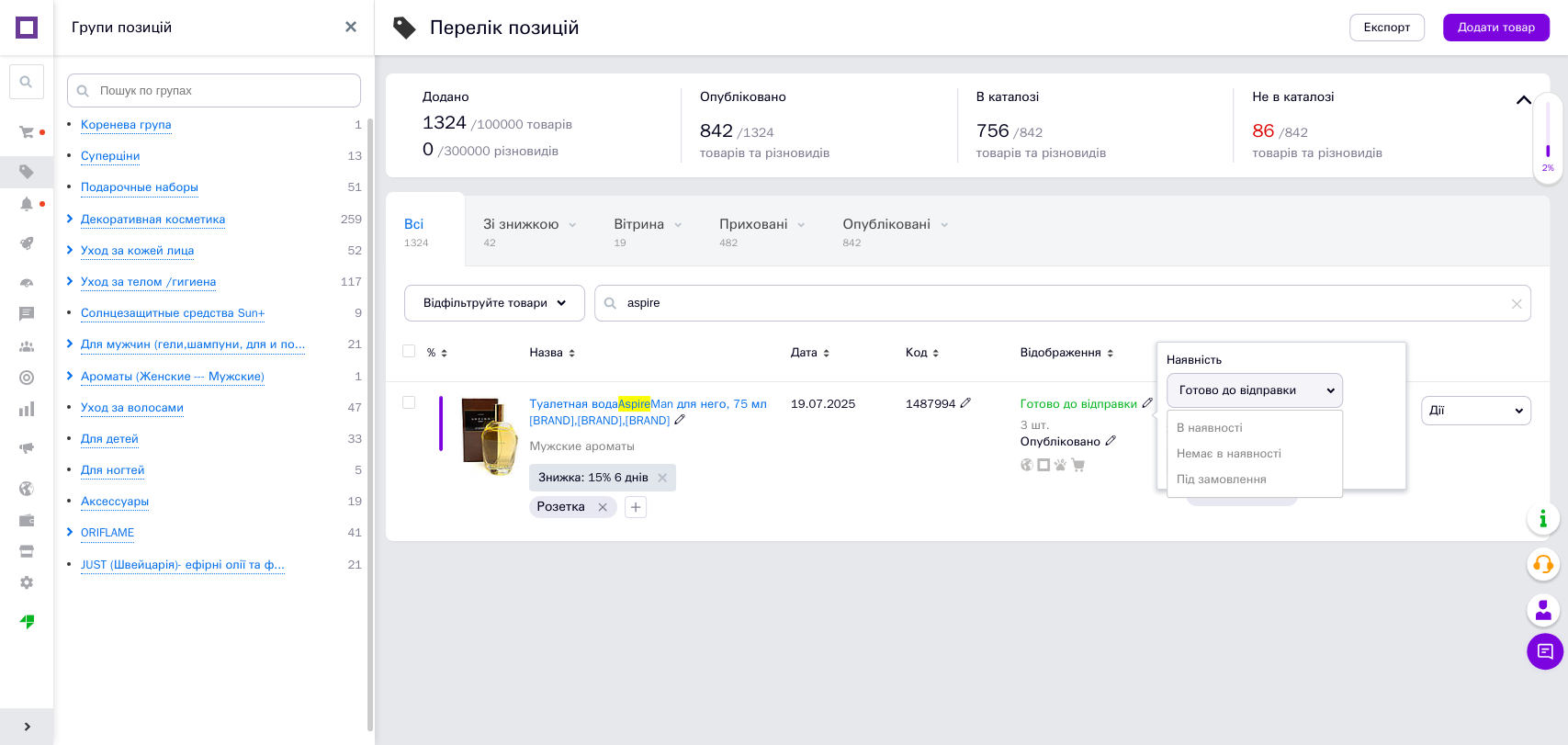click on "Наявність Готово до відправки В наявності Немає в наявності Під замовлення Залишки 3 шт." at bounding box center [1281, 416] 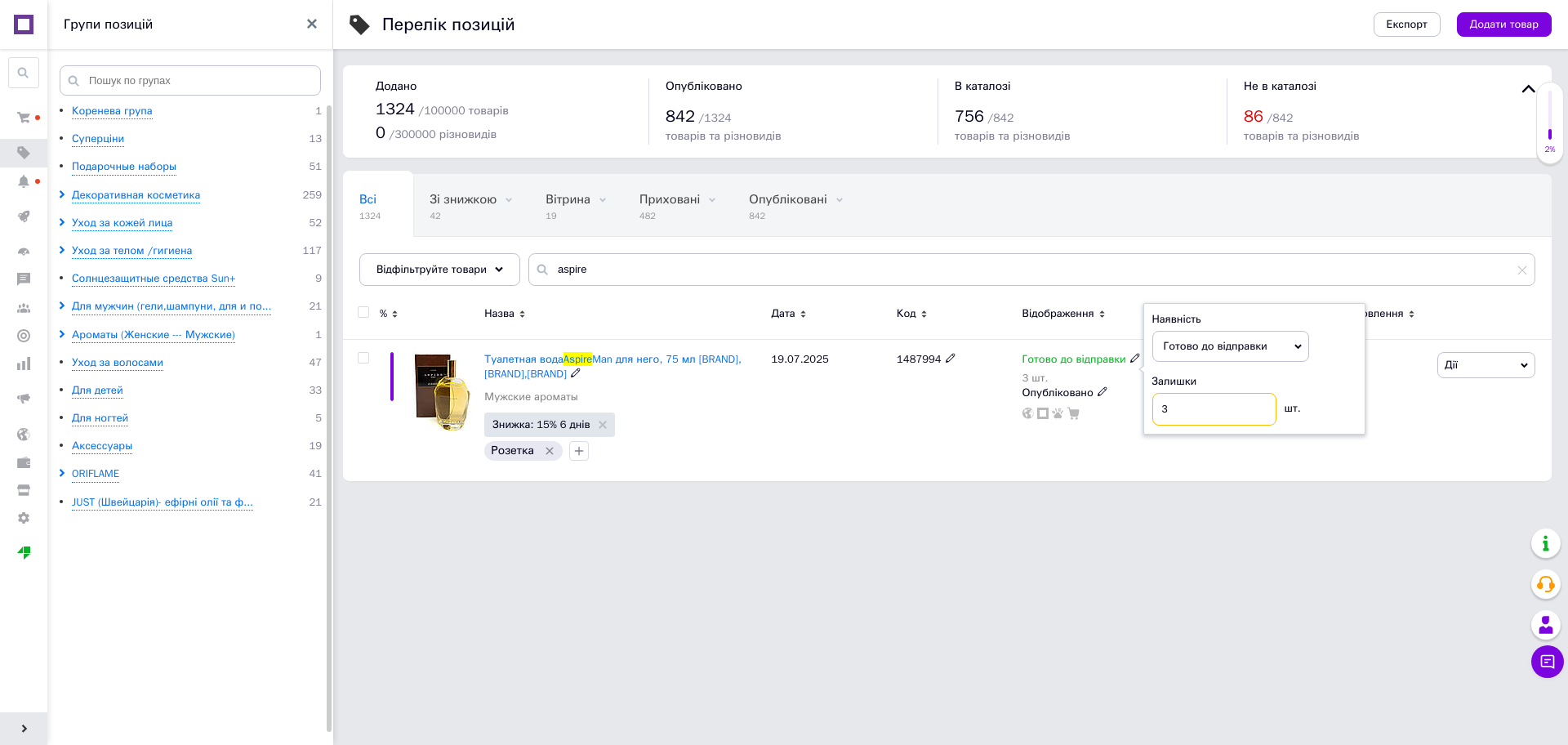click on "3" at bounding box center (1214, 409) 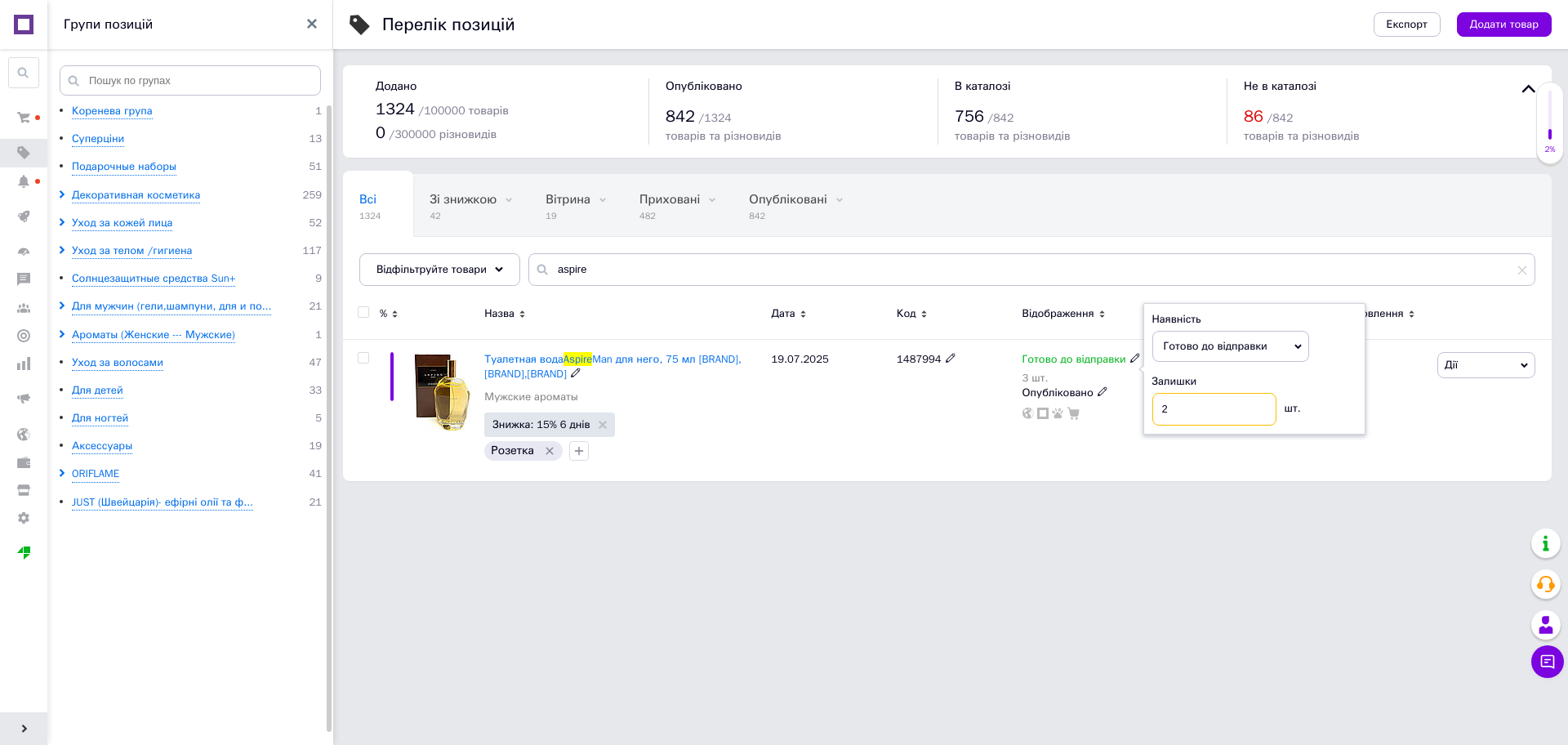 type on "2" 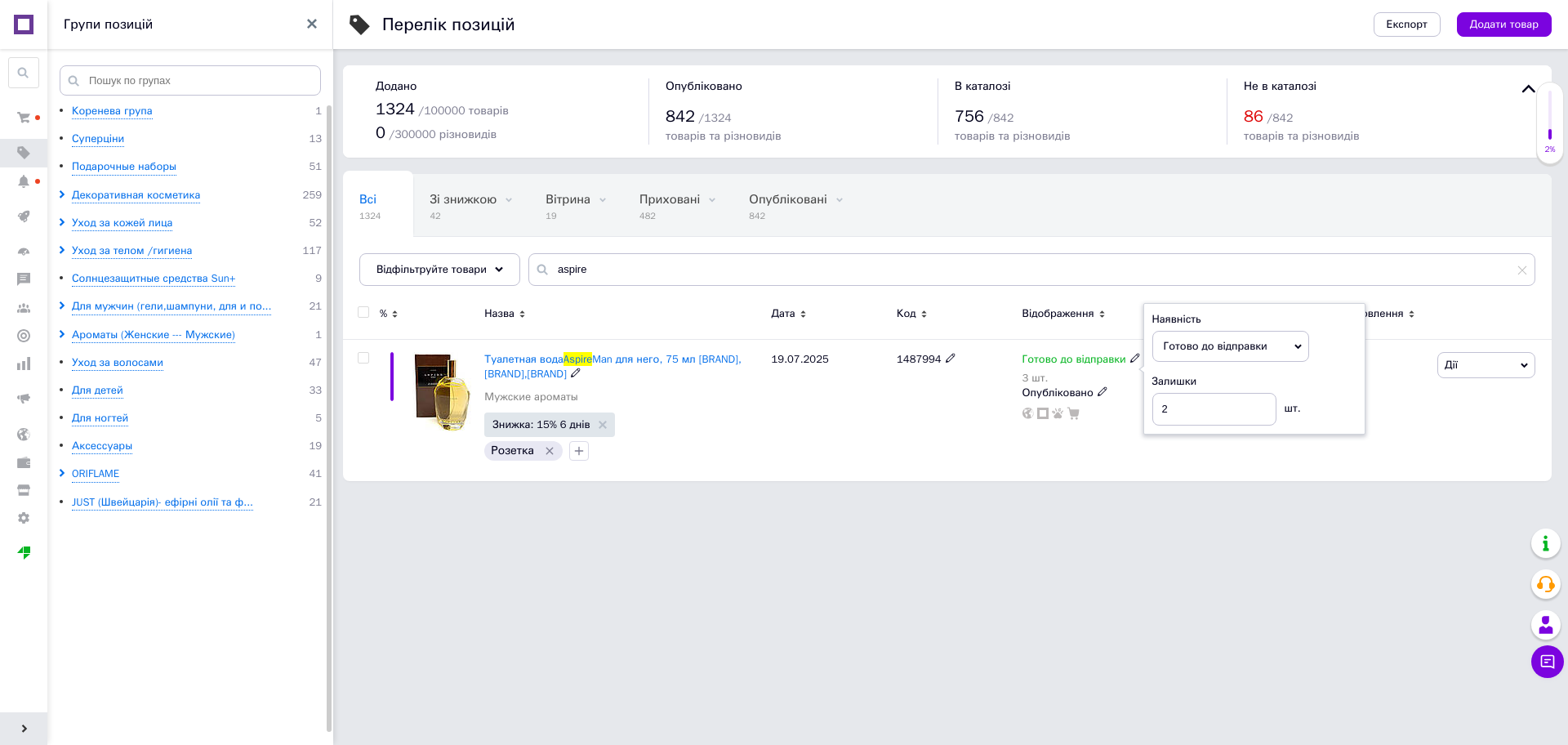 click on "Готово до відправки 3 шт. Наявність Готово до відправки В наявності Немає в наявності Під замовлення Залишки 2 шт. Опубліковано" at bounding box center [1109, 410] 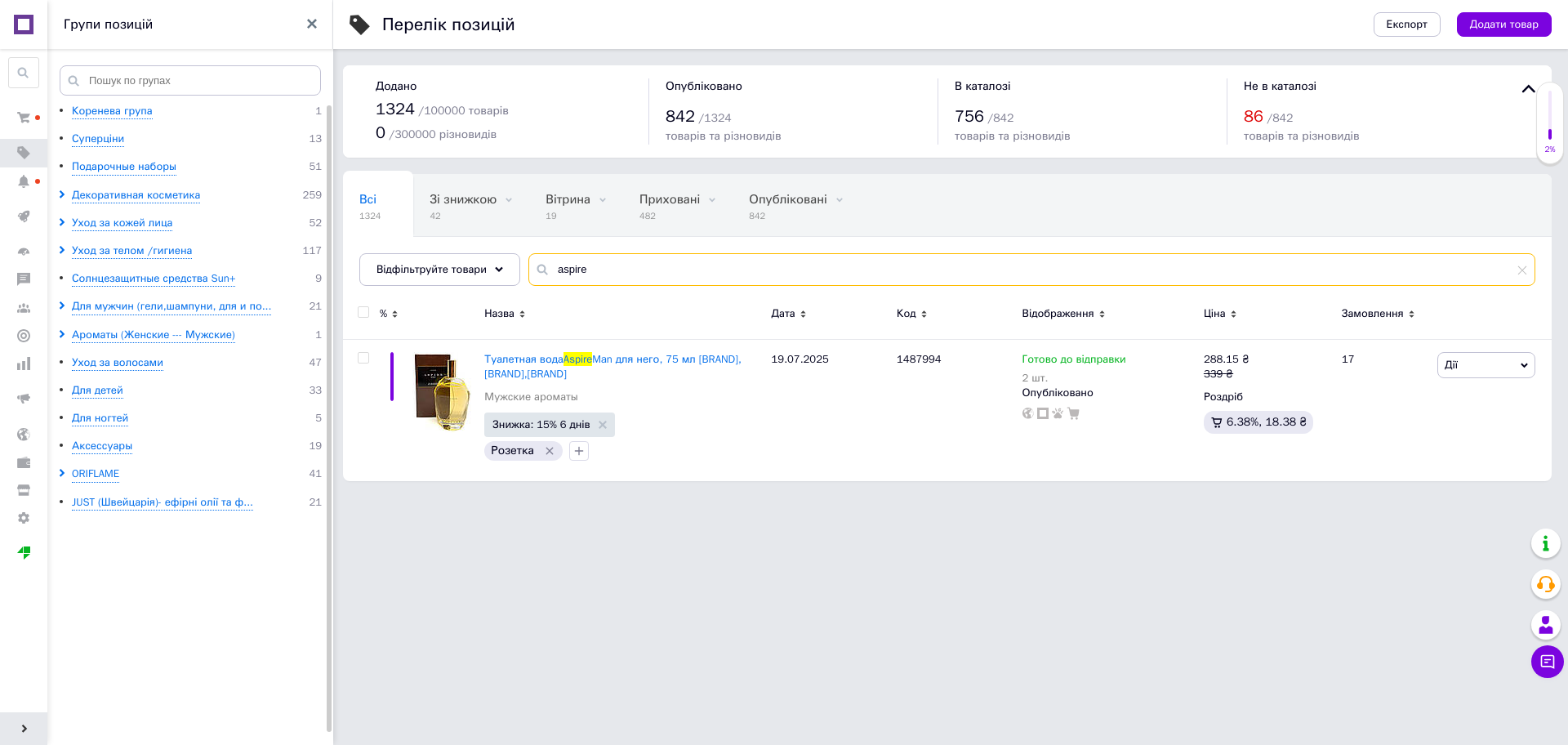 click on "aspire" at bounding box center (1031, 270) 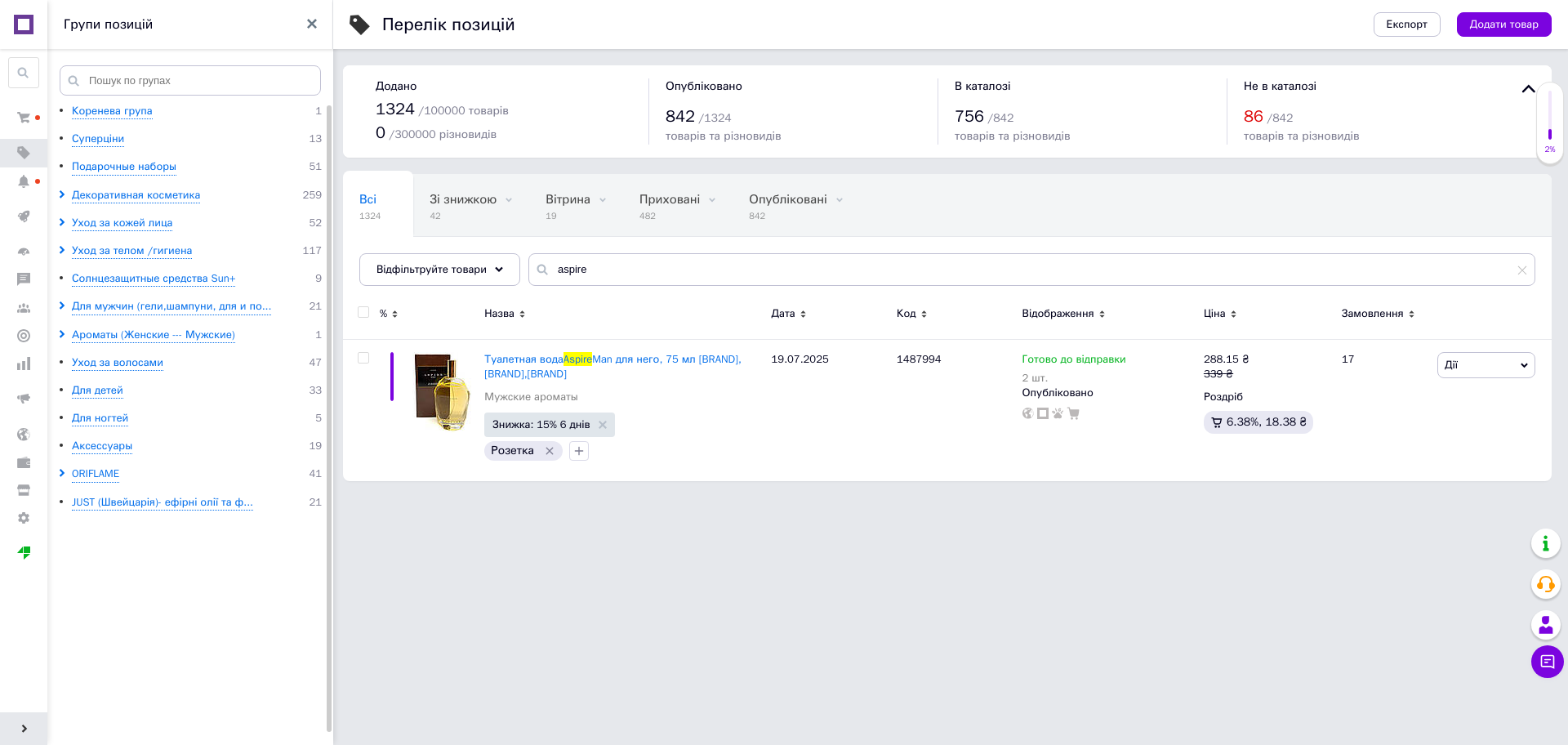 click 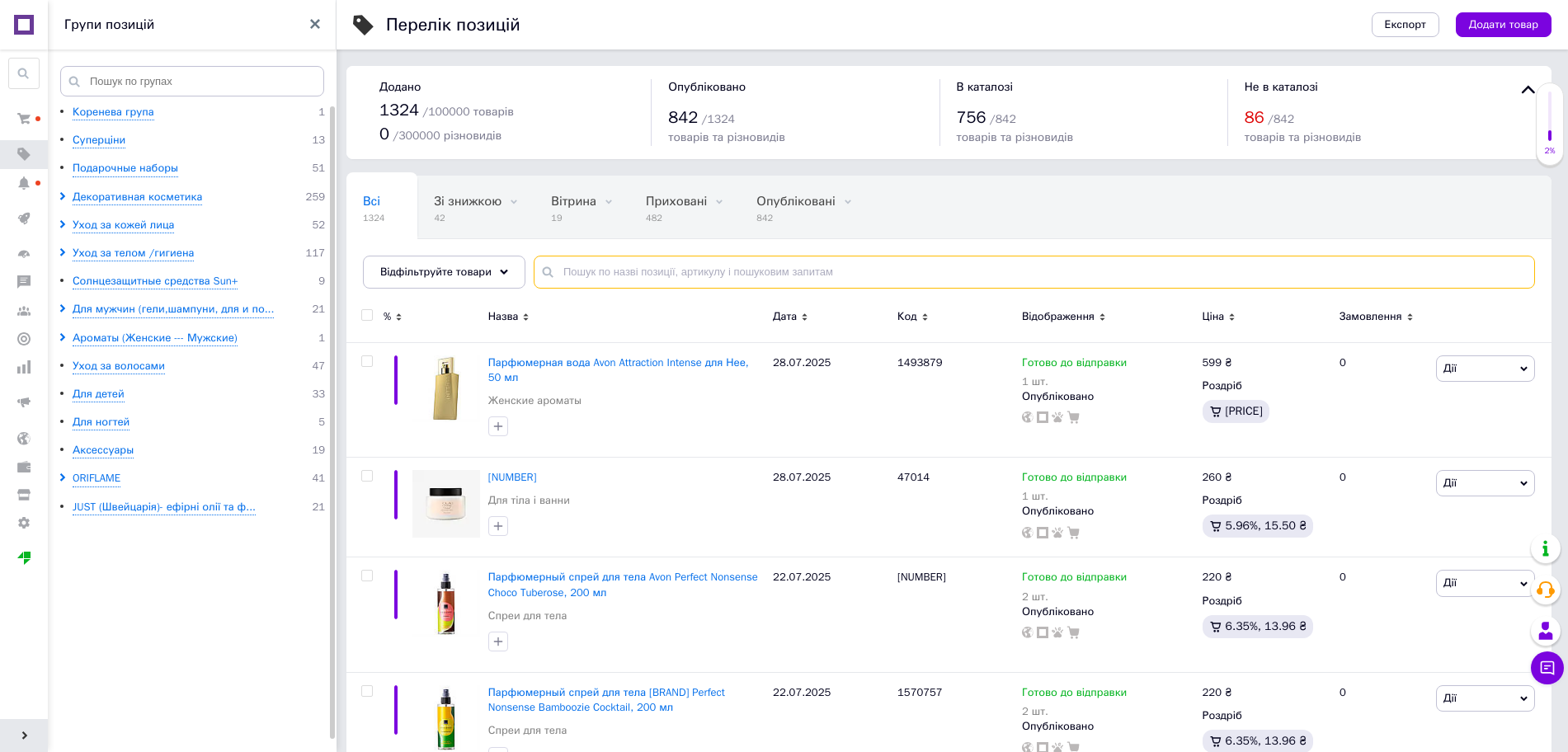 click at bounding box center [1034, 272] 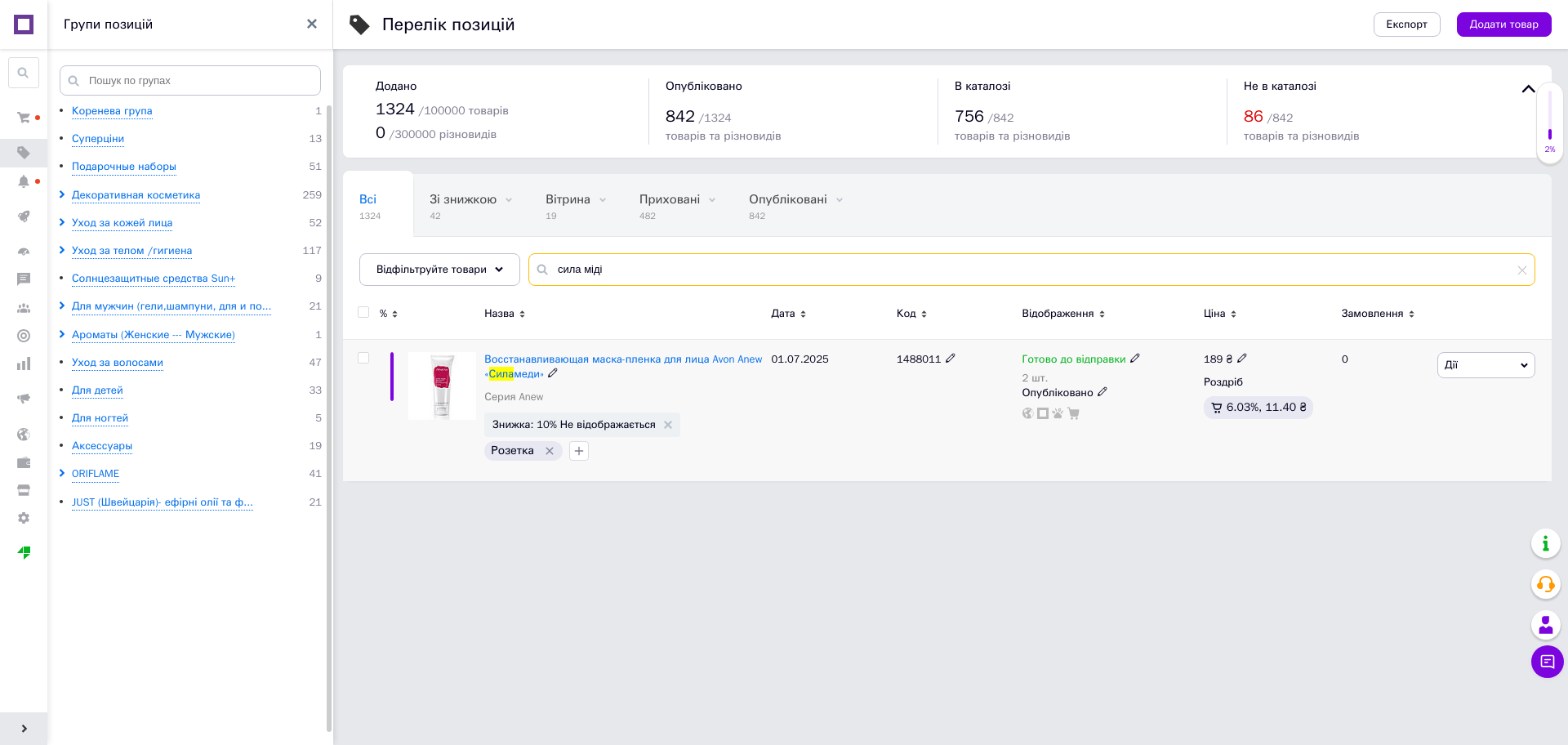 type on "сила міді" 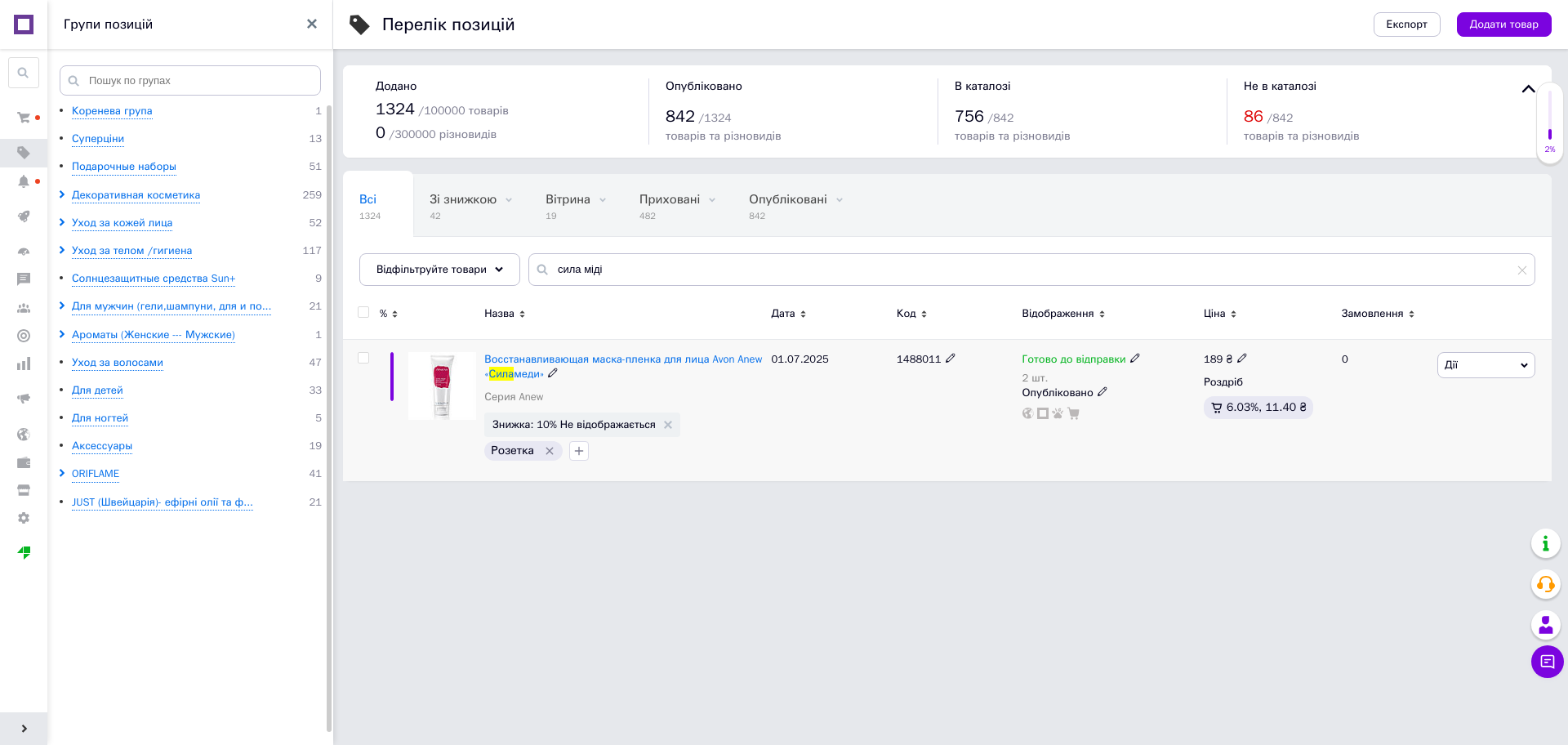 click 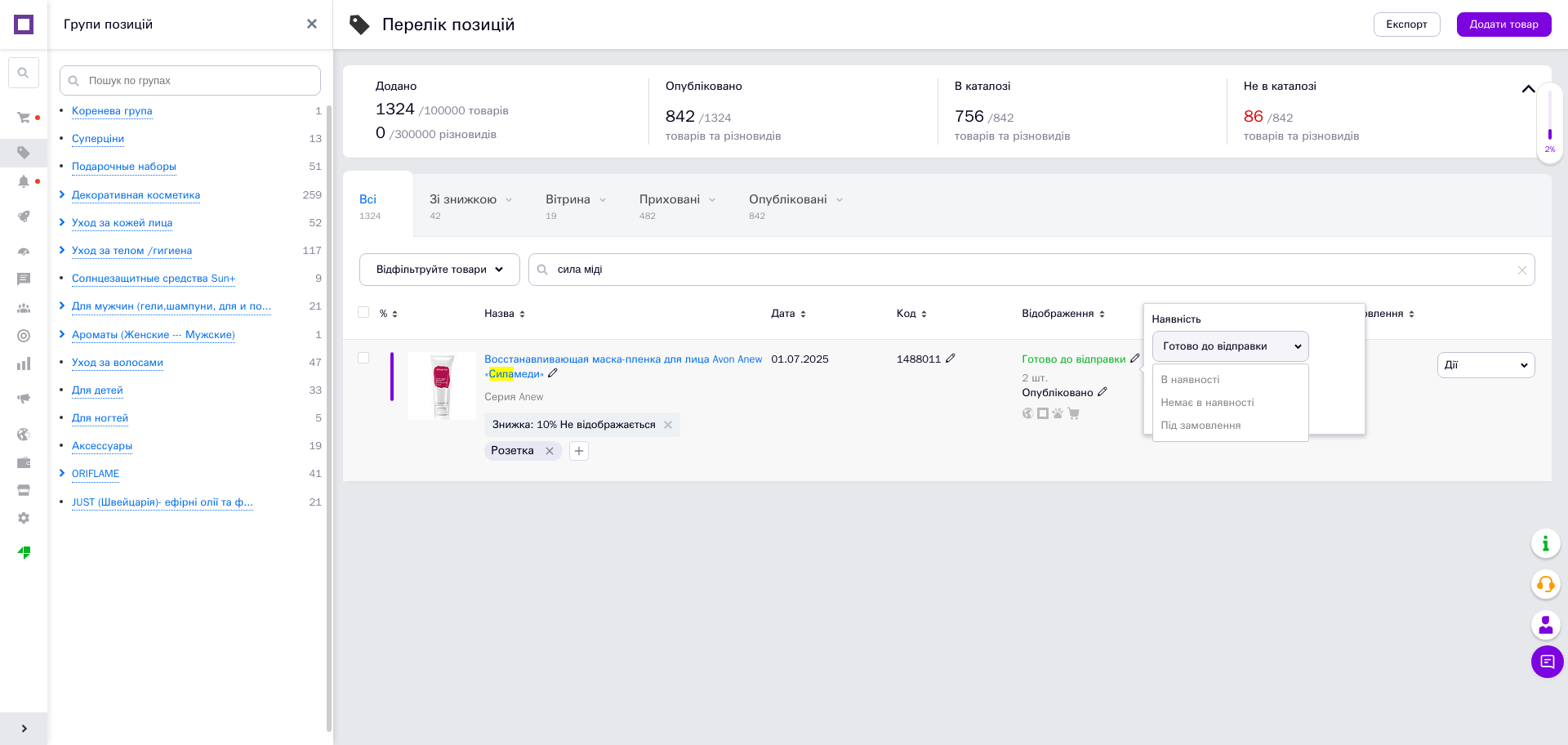 click on "Наявність Готово до відправки В наявності Немає в наявності Під замовлення Залишки 2 шт." at bounding box center [1254, 369] 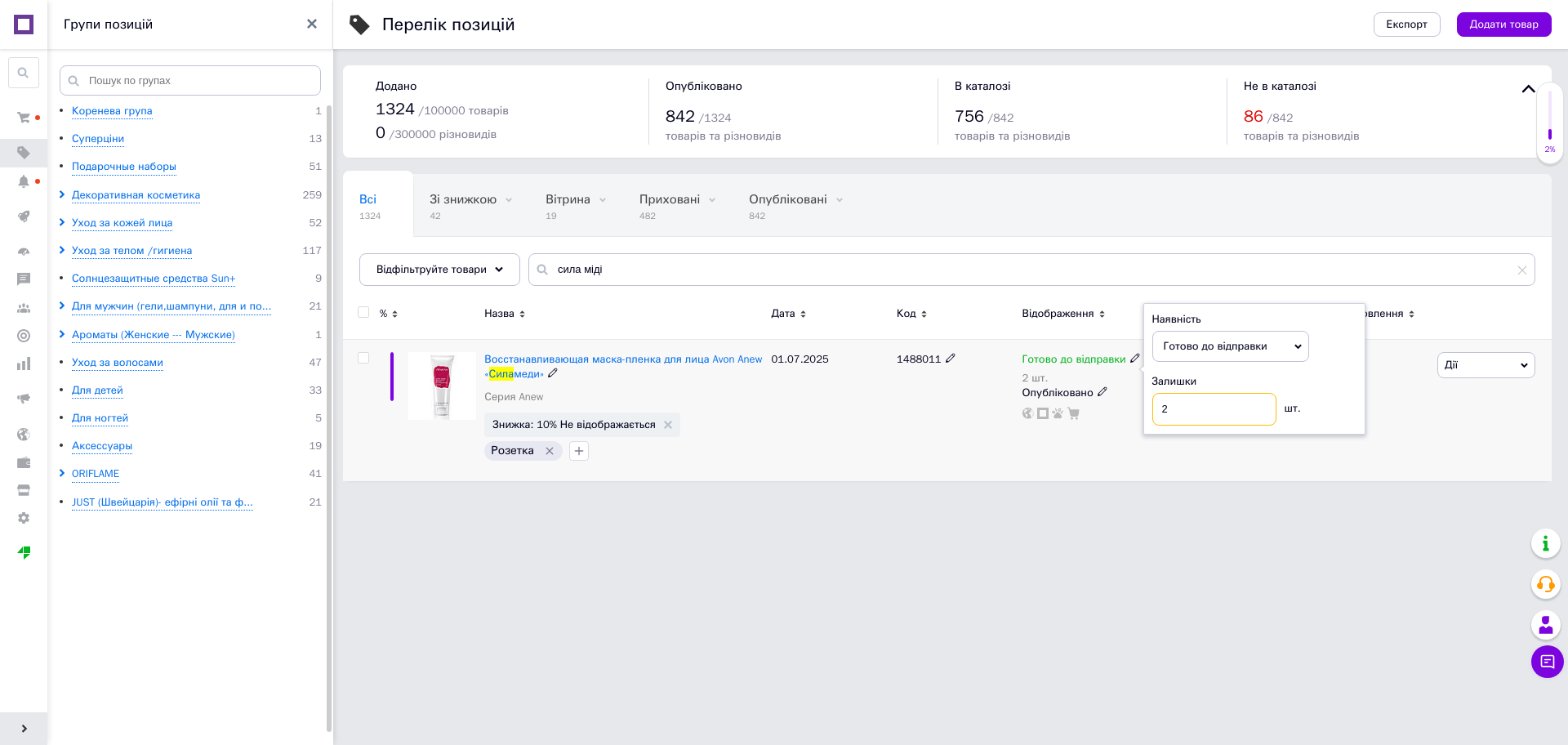 click on "2" at bounding box center [1214, 409] 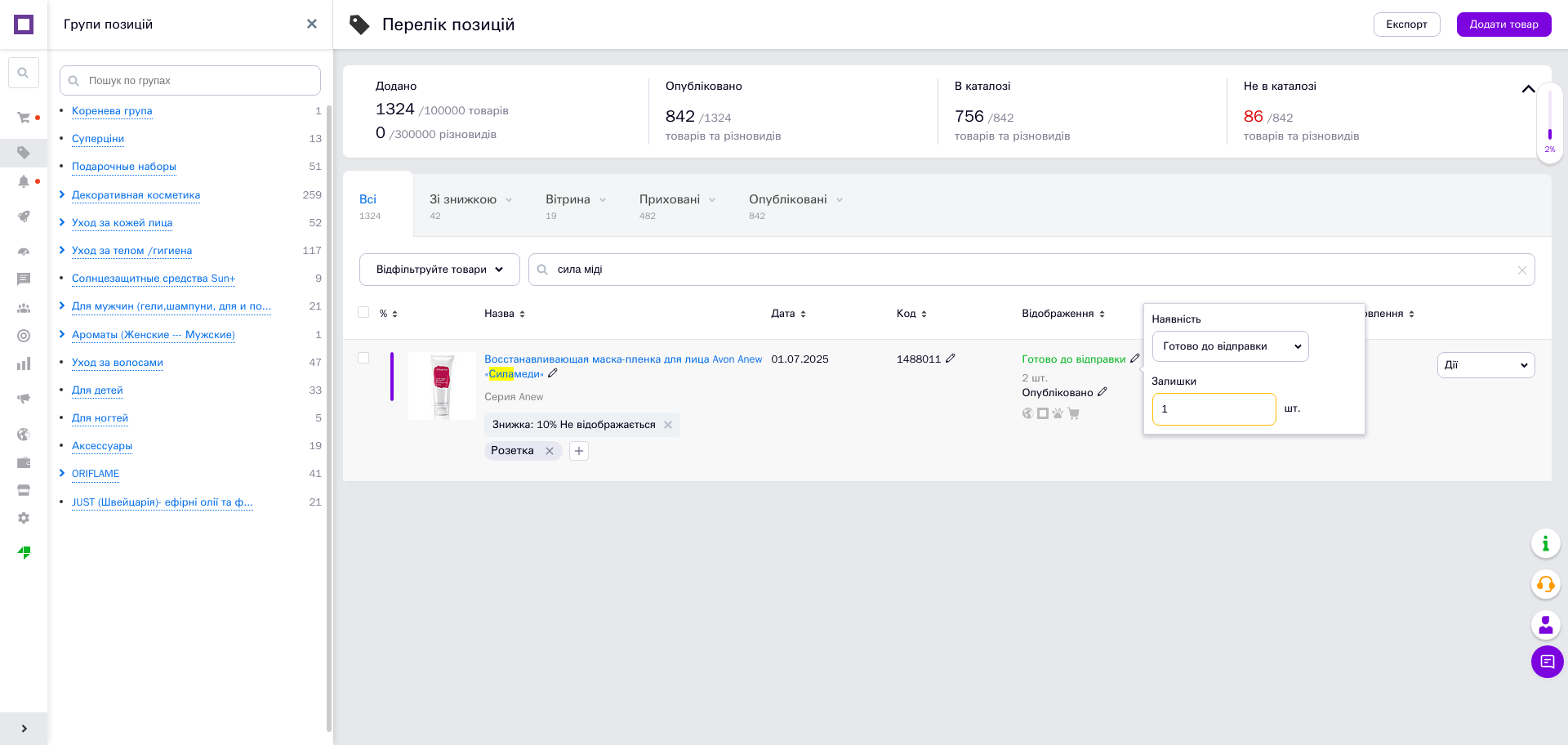 type on "1" 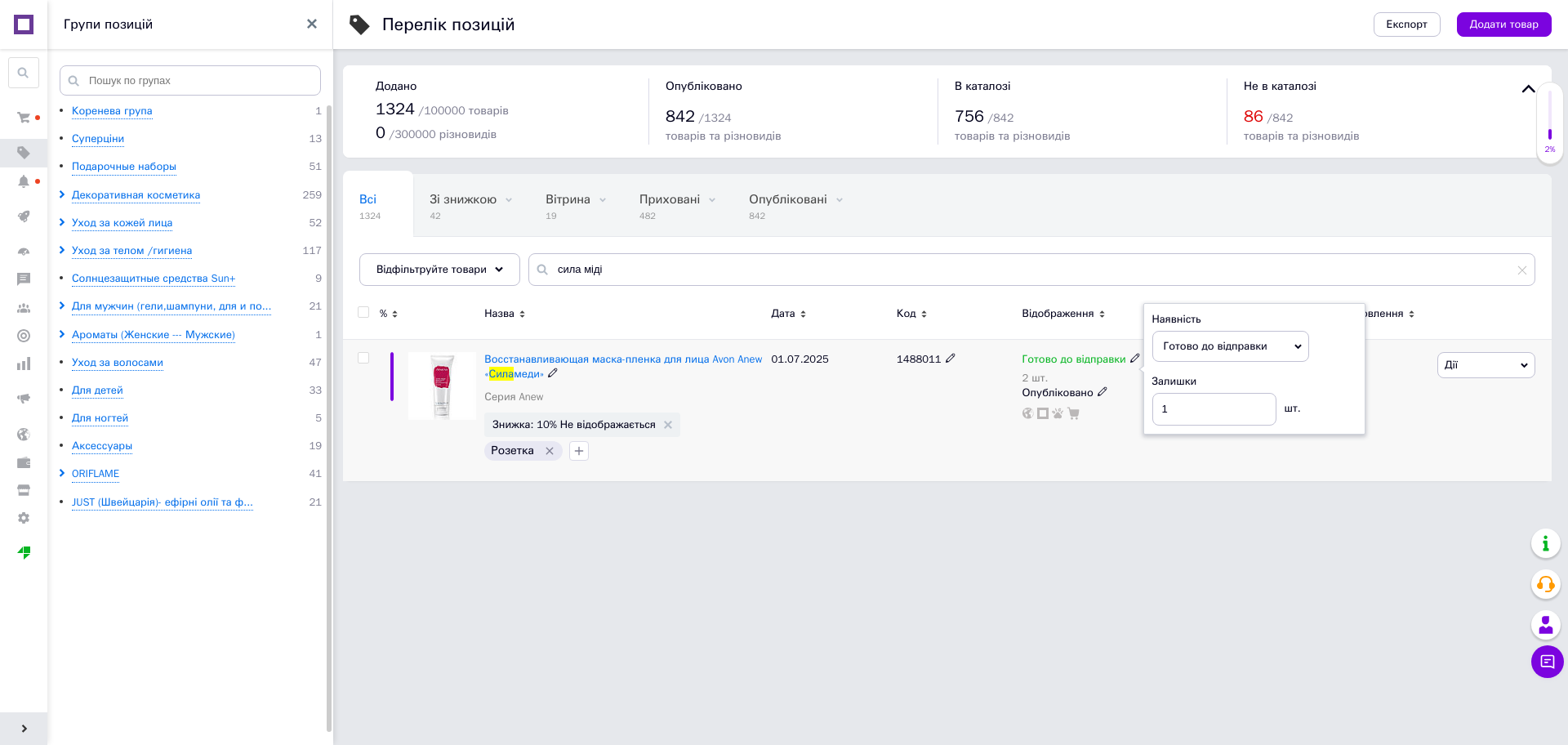 click on "01.07.2025" at bounding box center [831, 410] 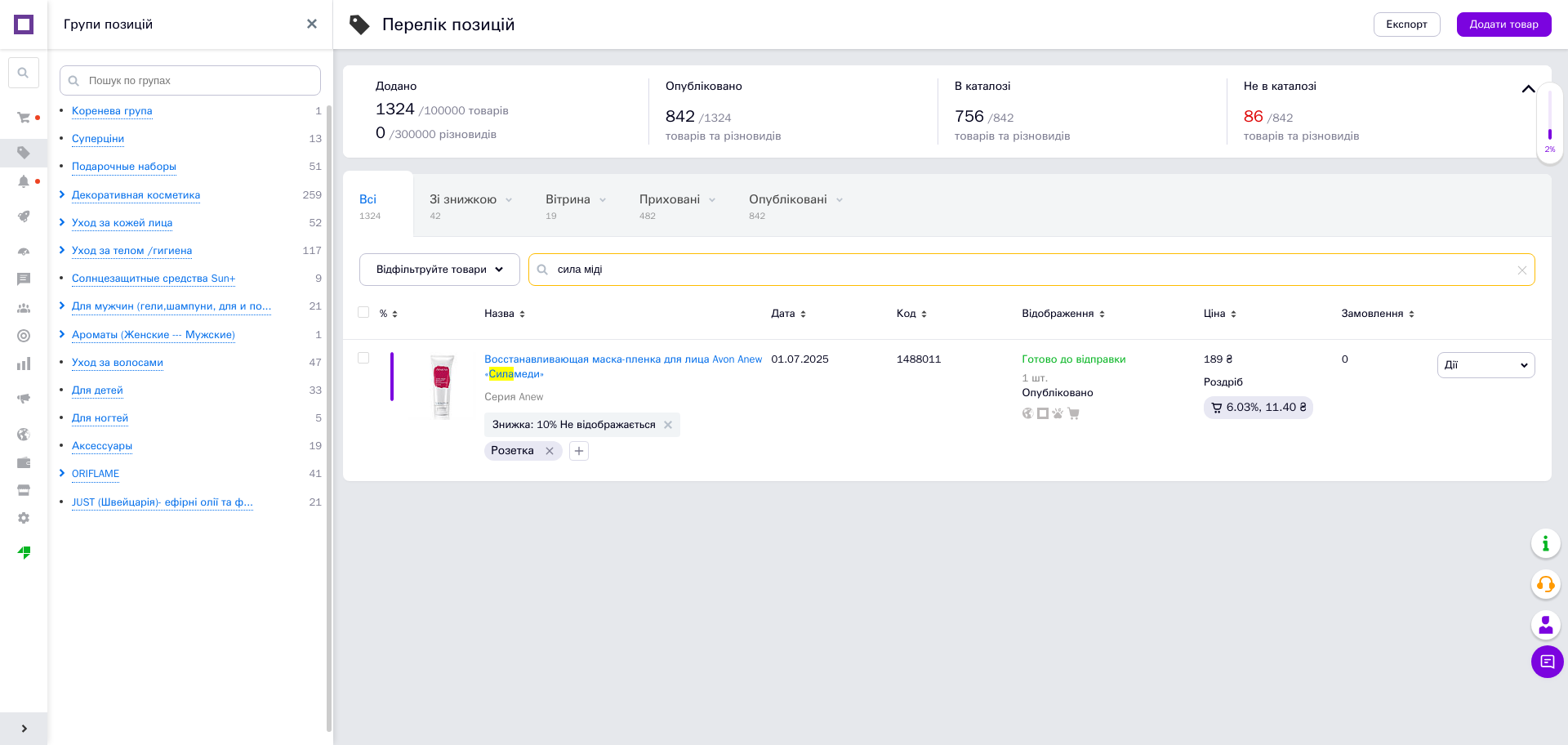 click on "сила міді" at bounding box center [1031, 270] 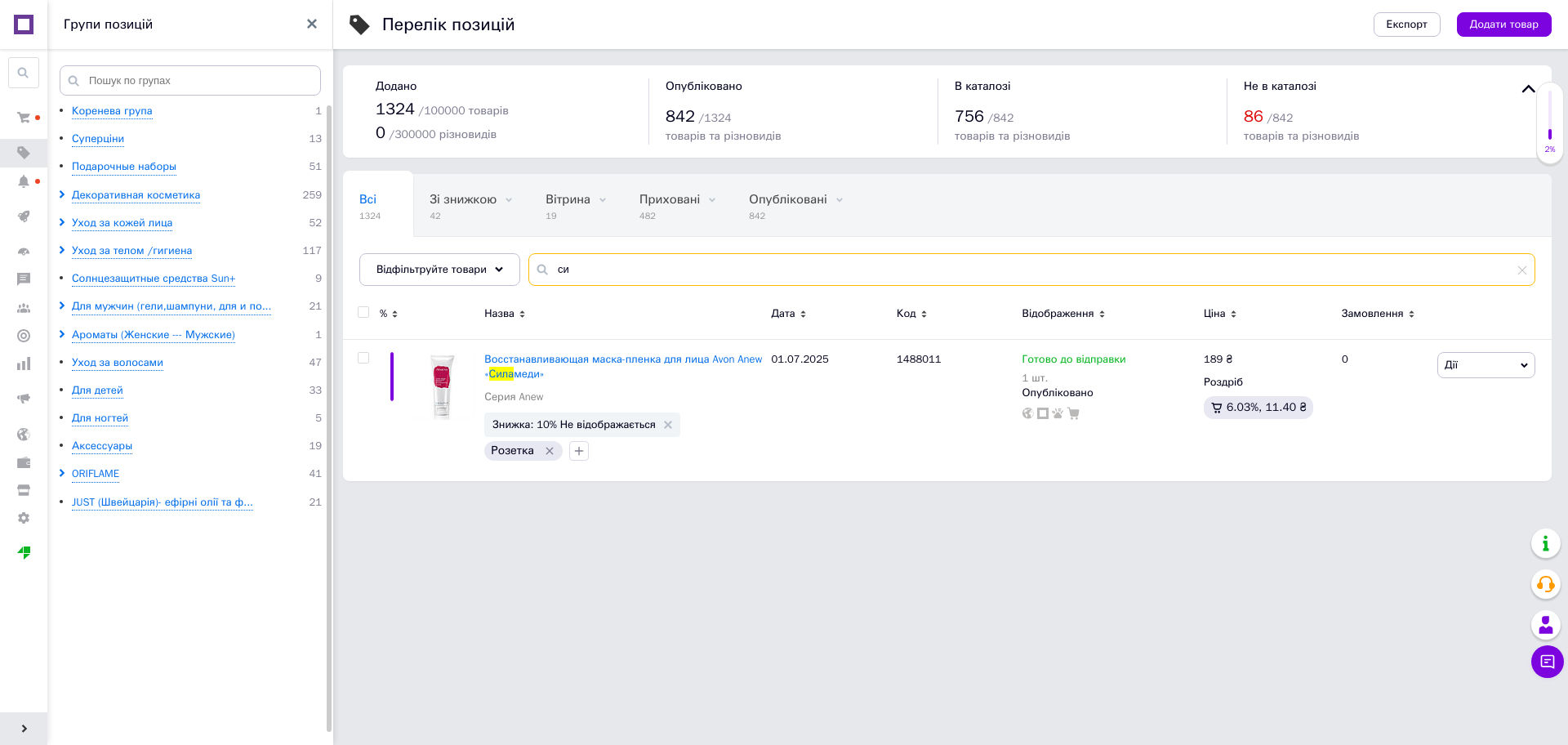 type on "с" 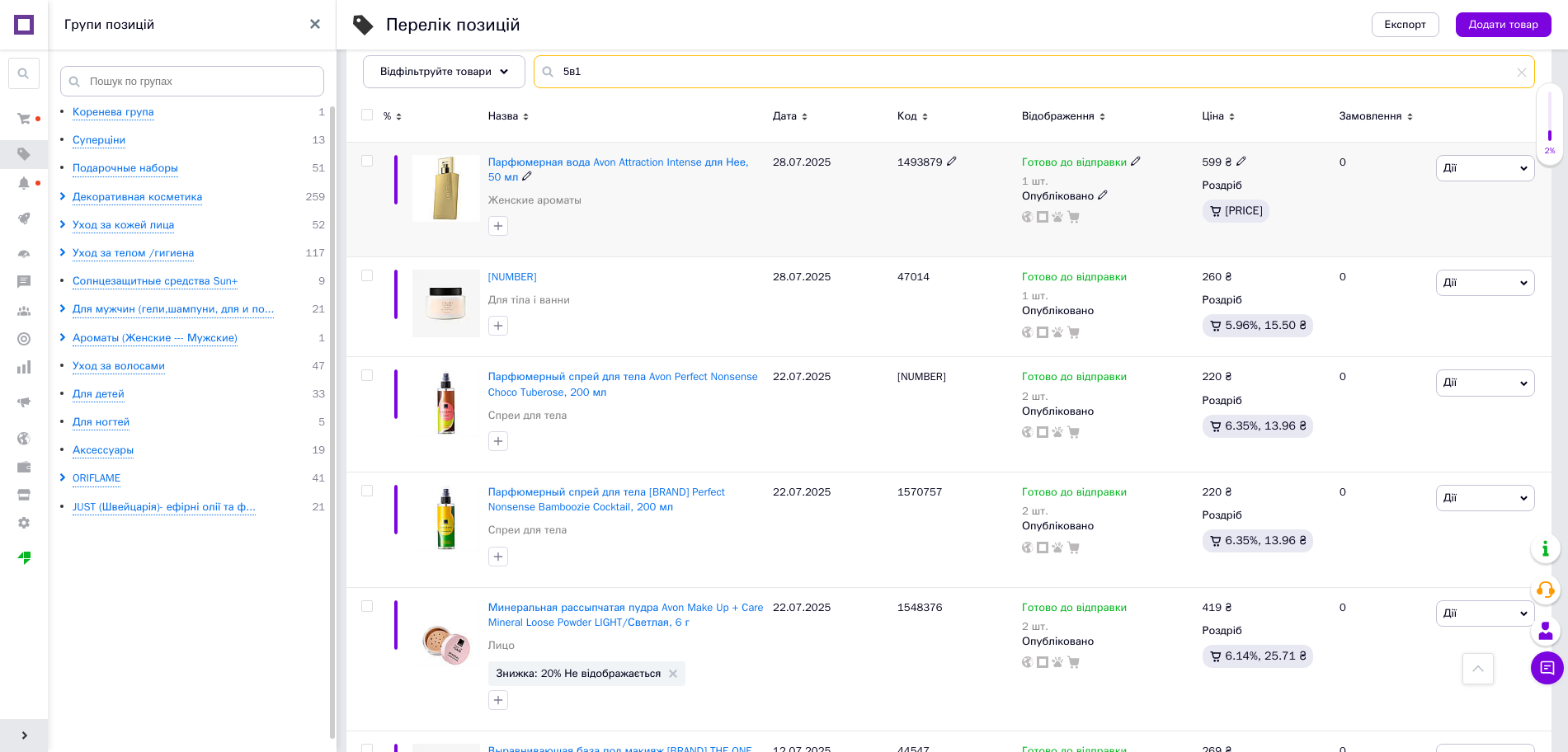 scroll, scrollTop: 0, scrollLeft: 0, axis: both 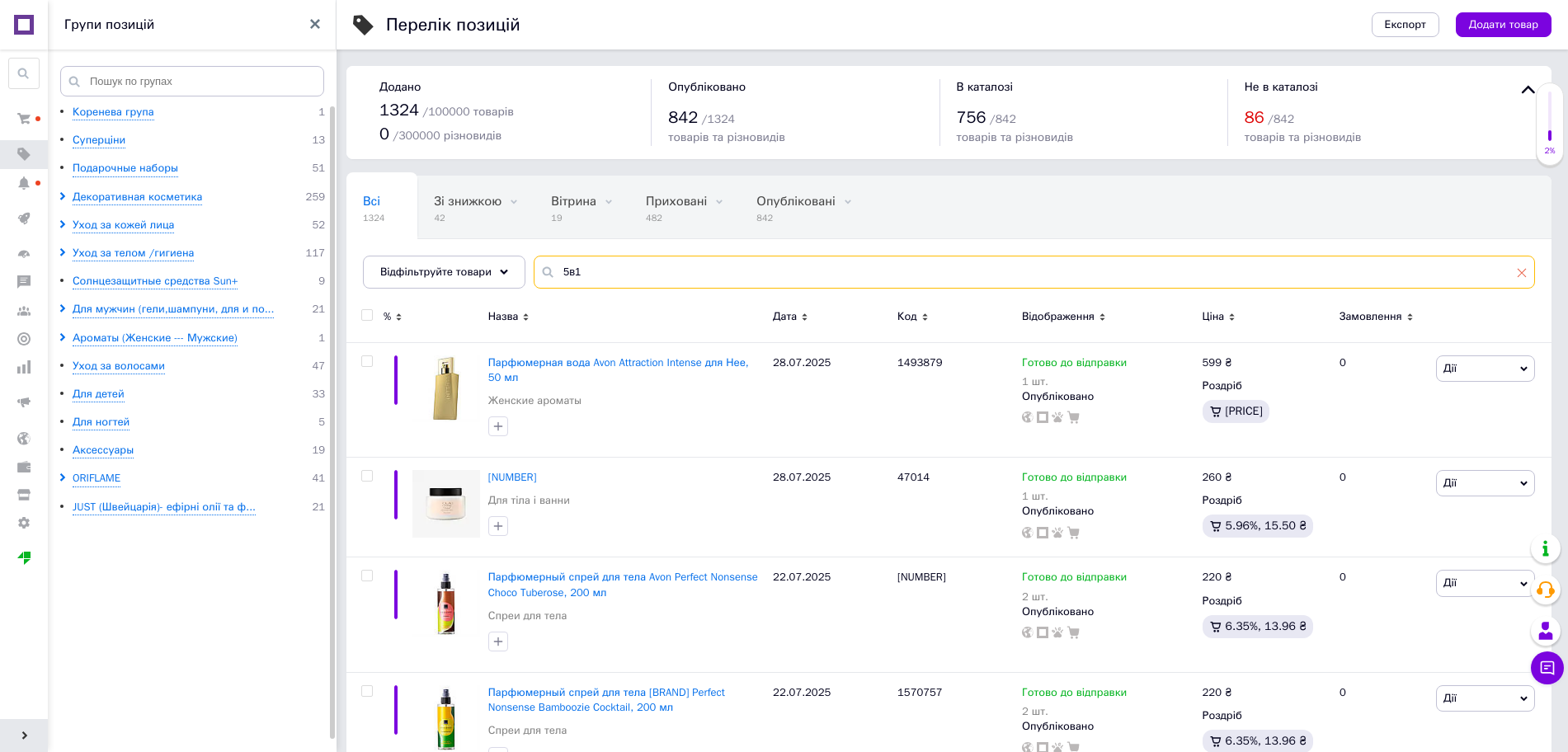 type on "5в1" 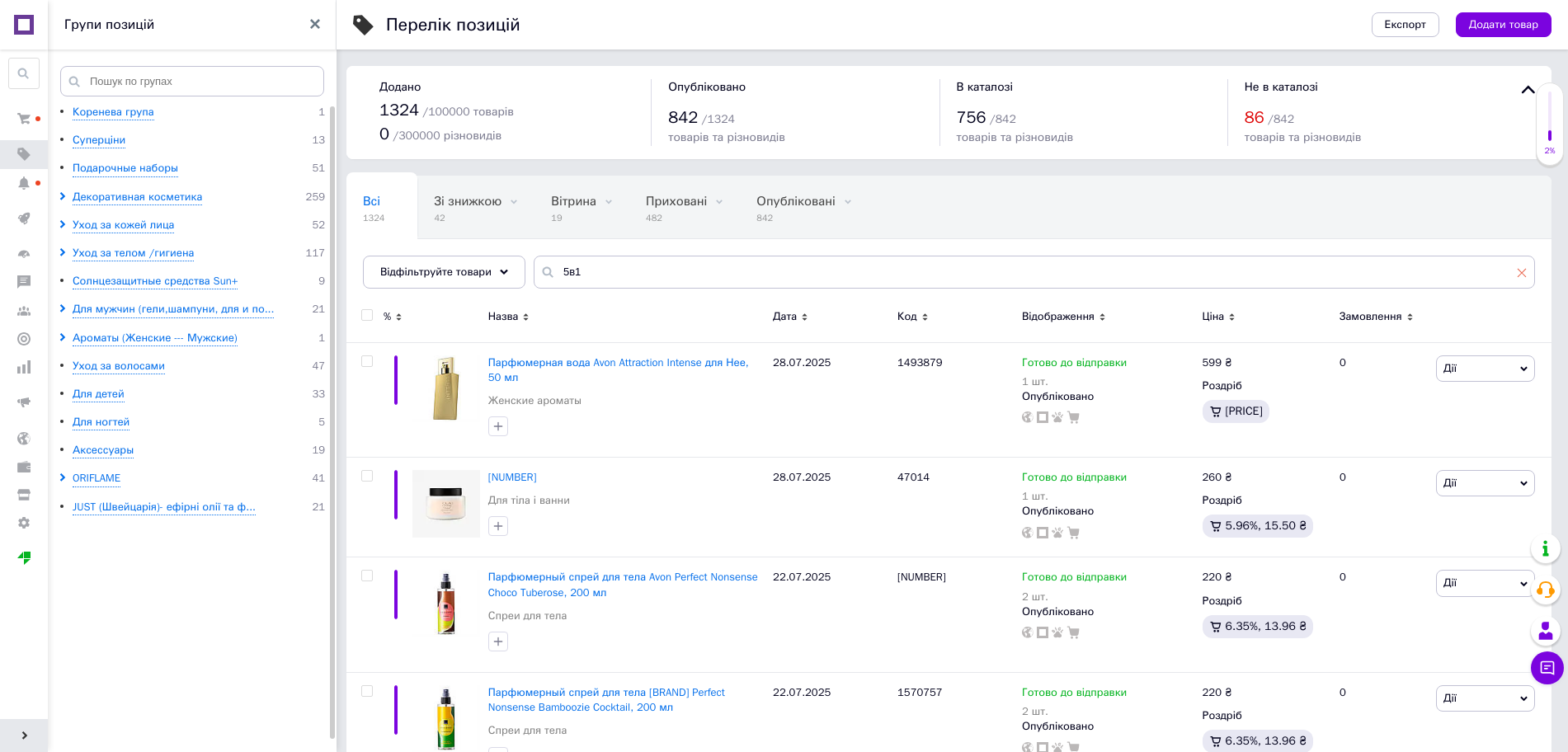 click 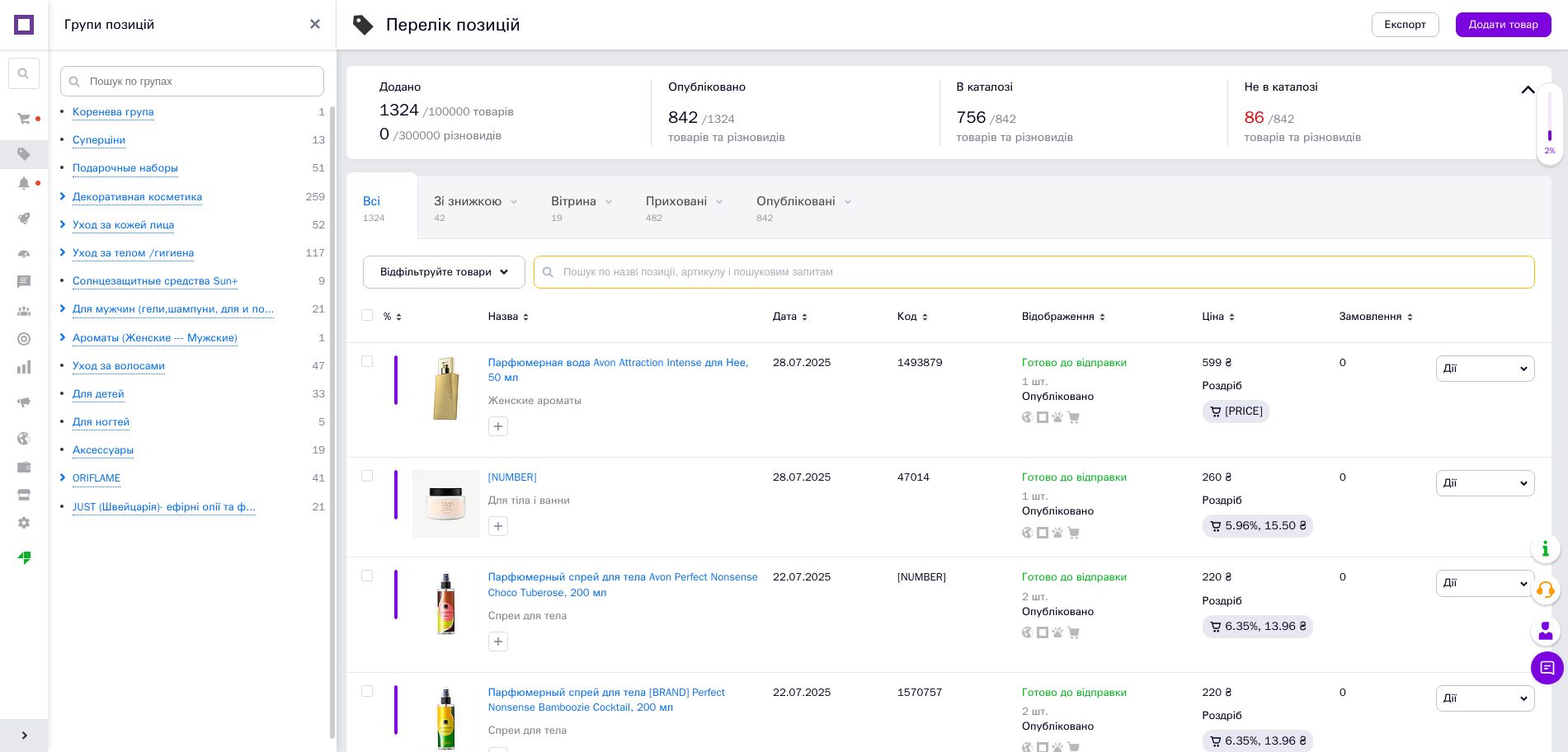 click at bounding box center (1034, 272) 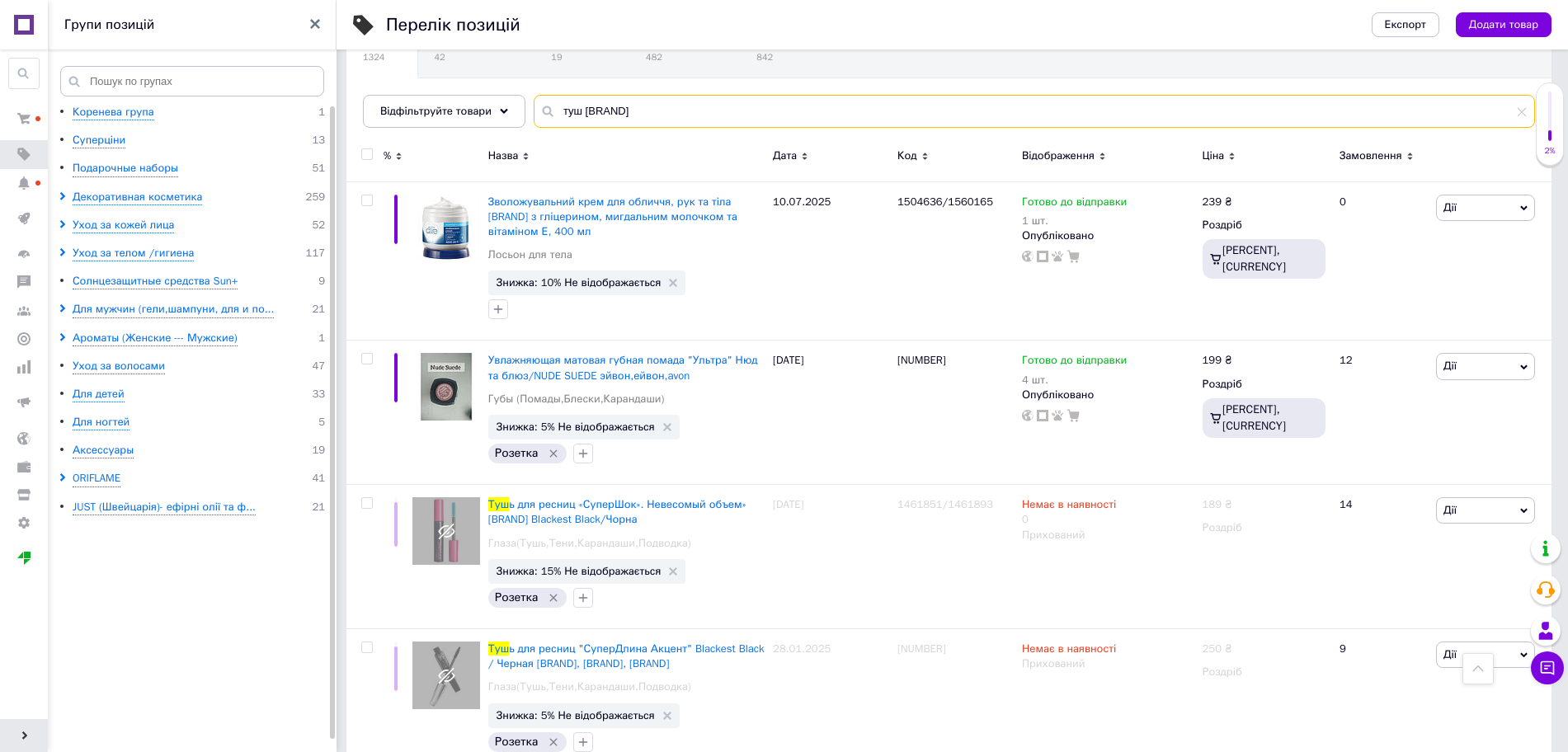 scroll, scrollTop: 0, scrollLeft: 0, axis: both 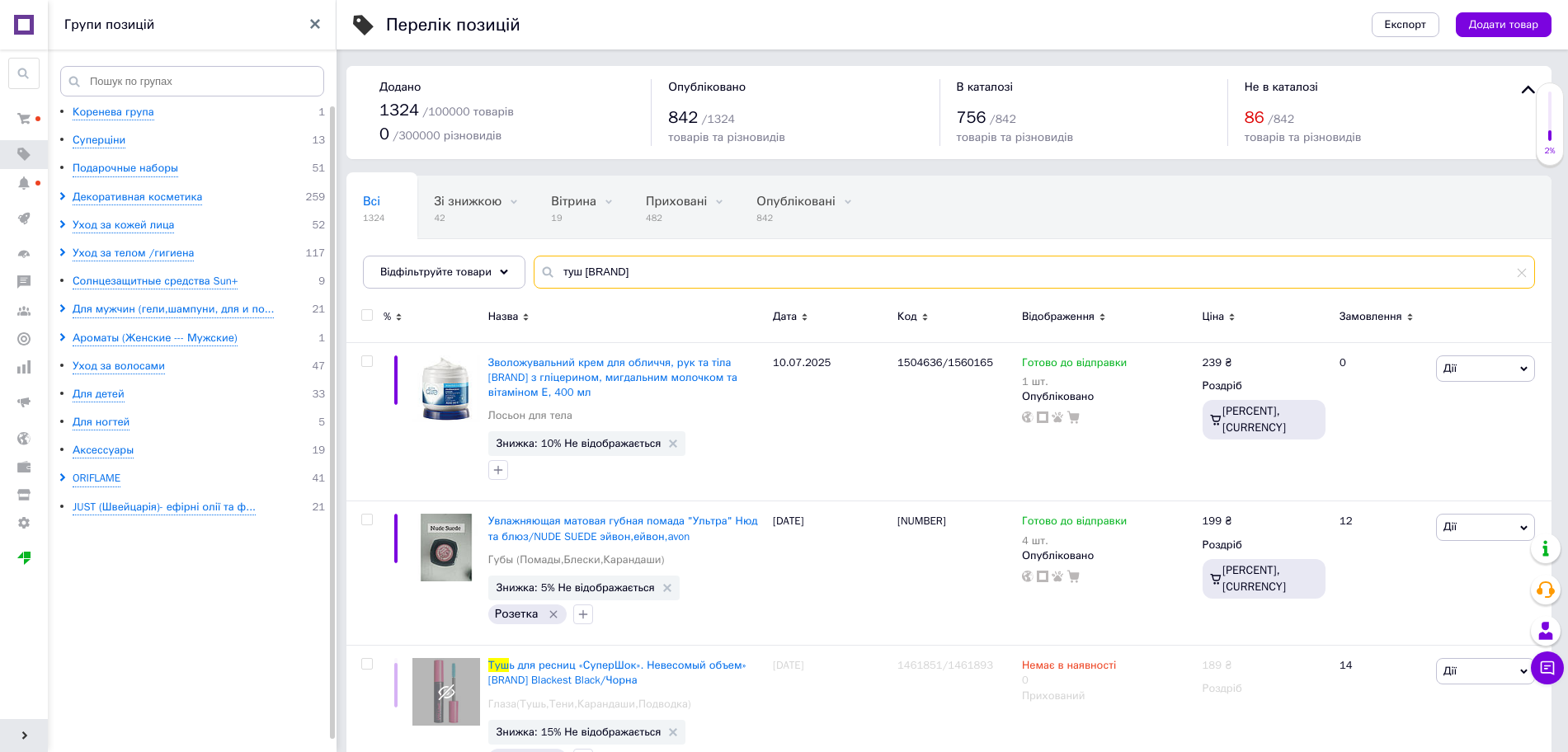 click on "туш [BRAND]" at bounding box center [1034, 272] 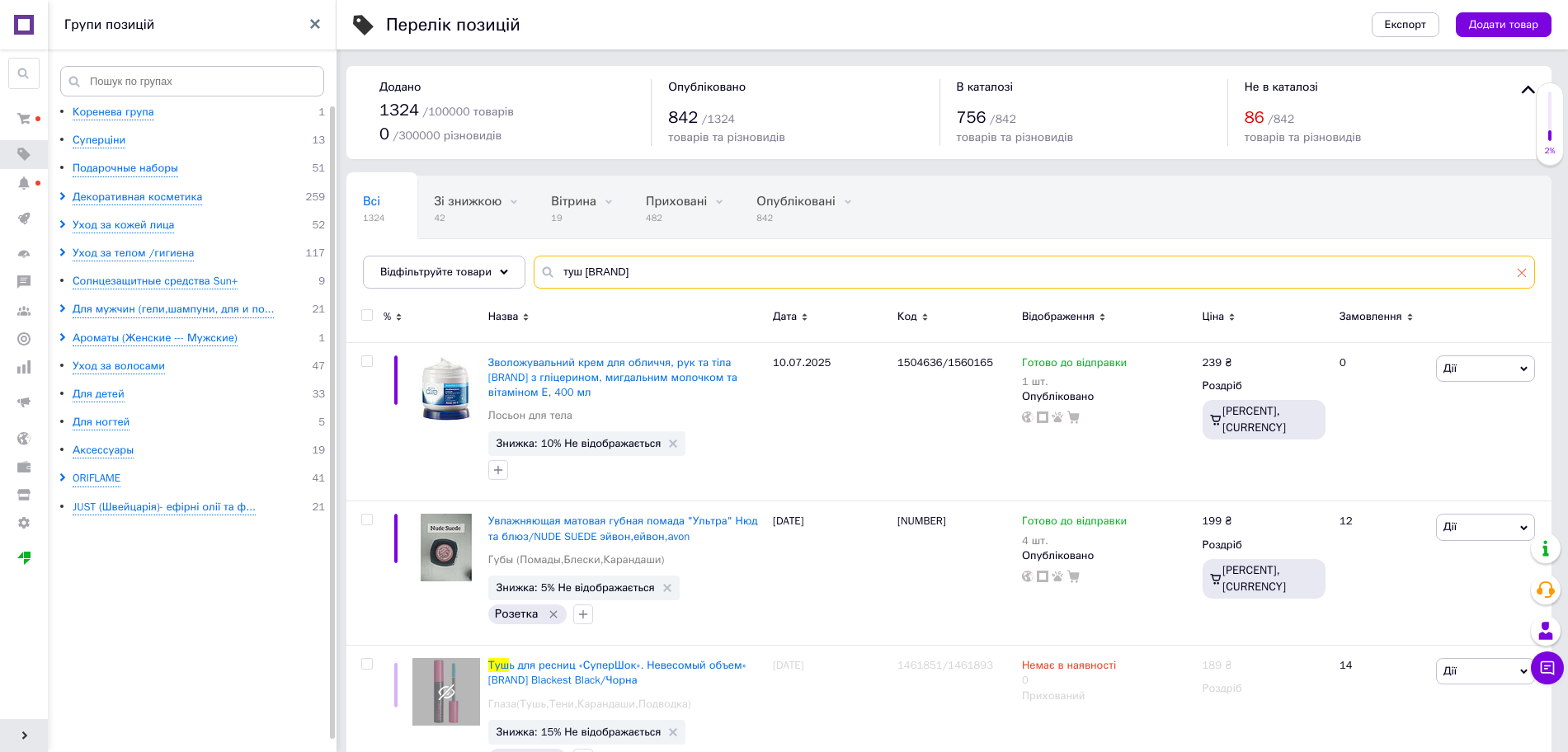 type on "туш [BRAND]" 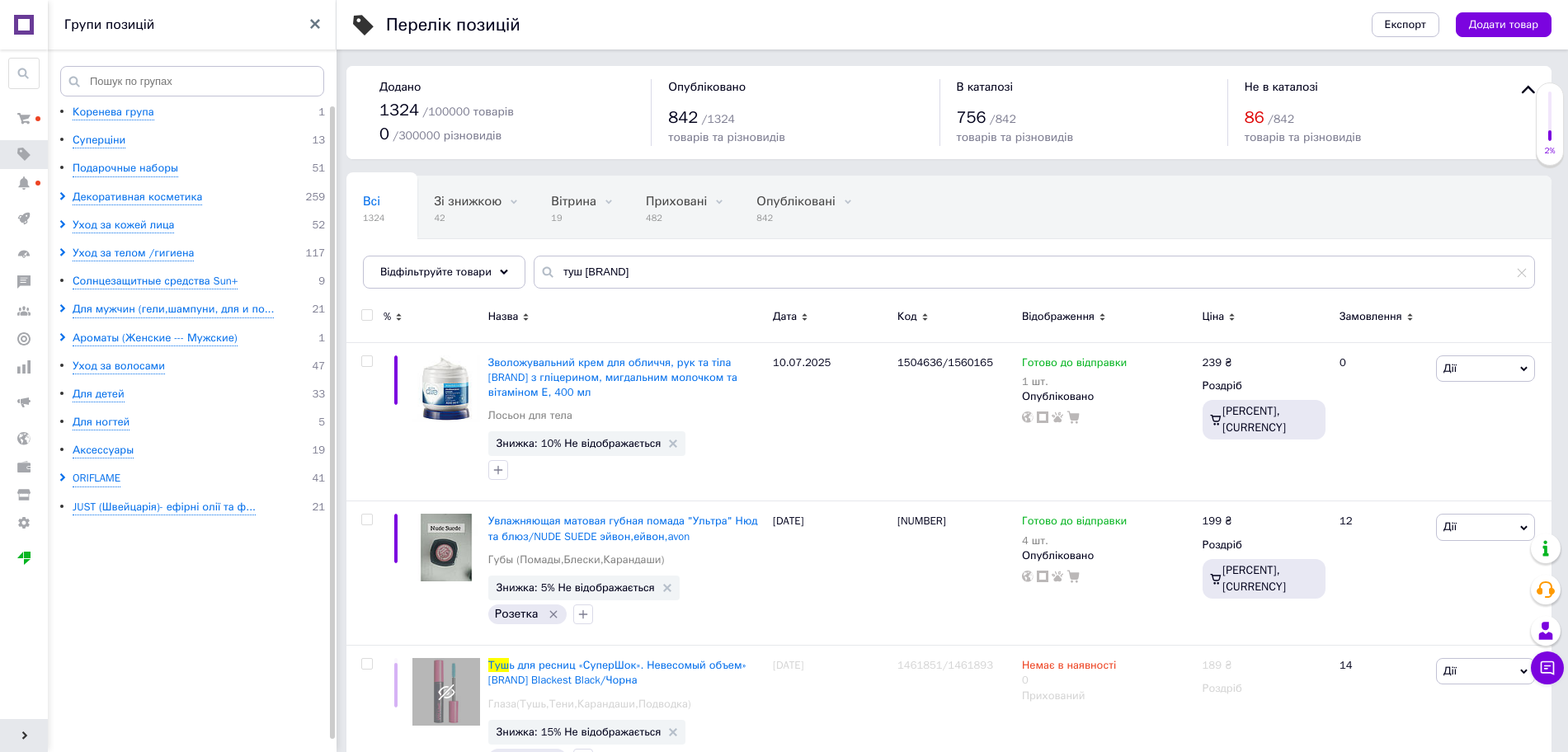 click 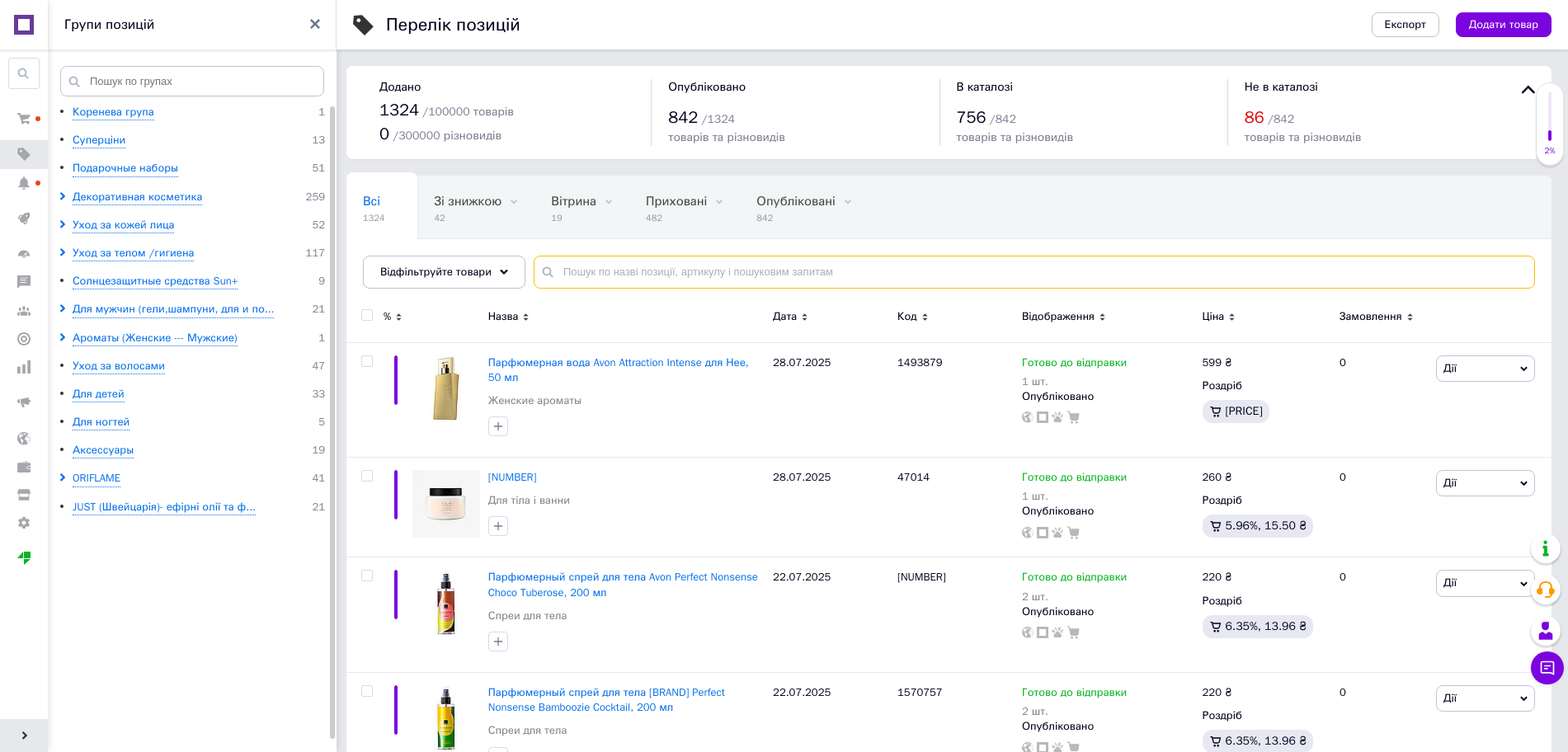 click at bounding box center [1034, 272] 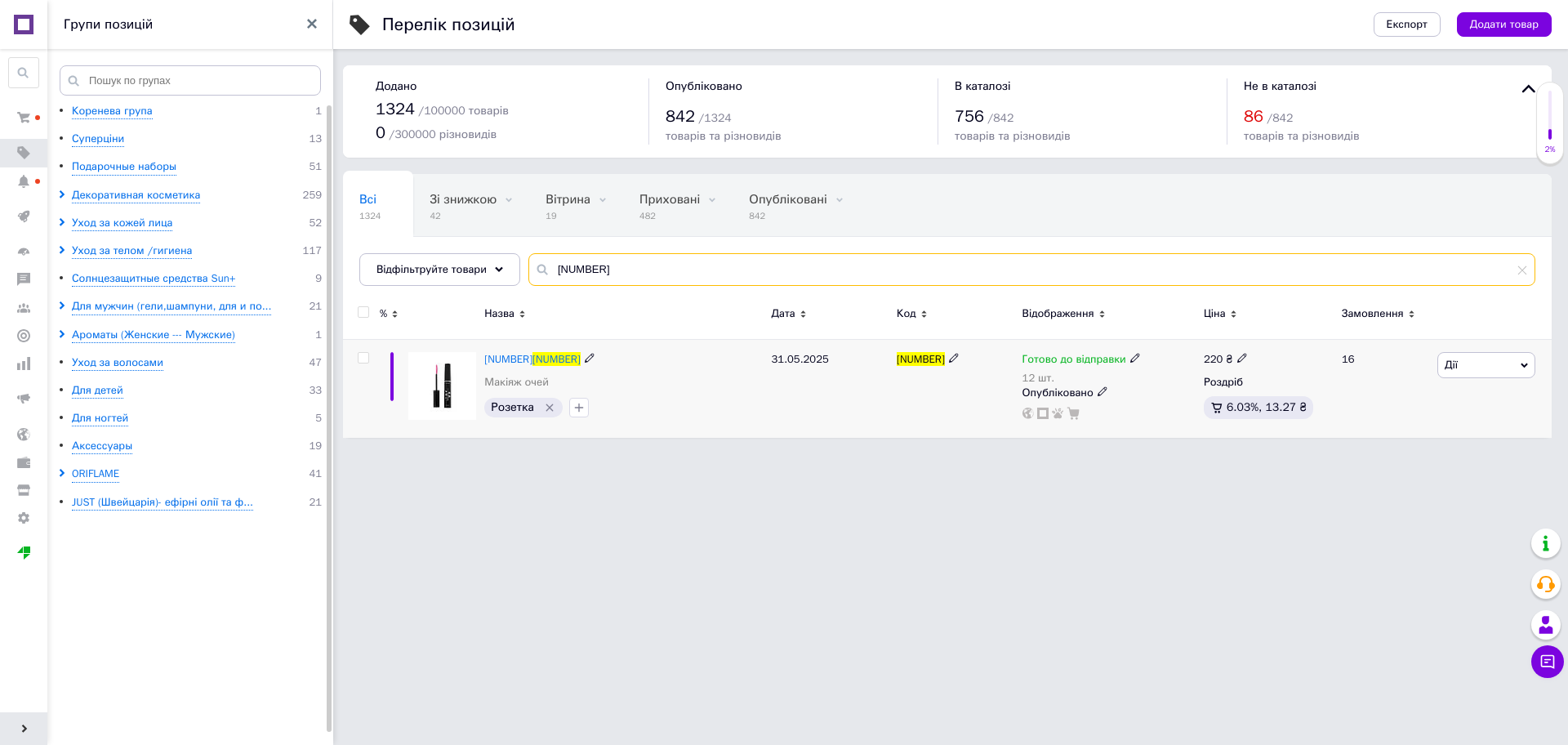 type on "[NUMBER]" 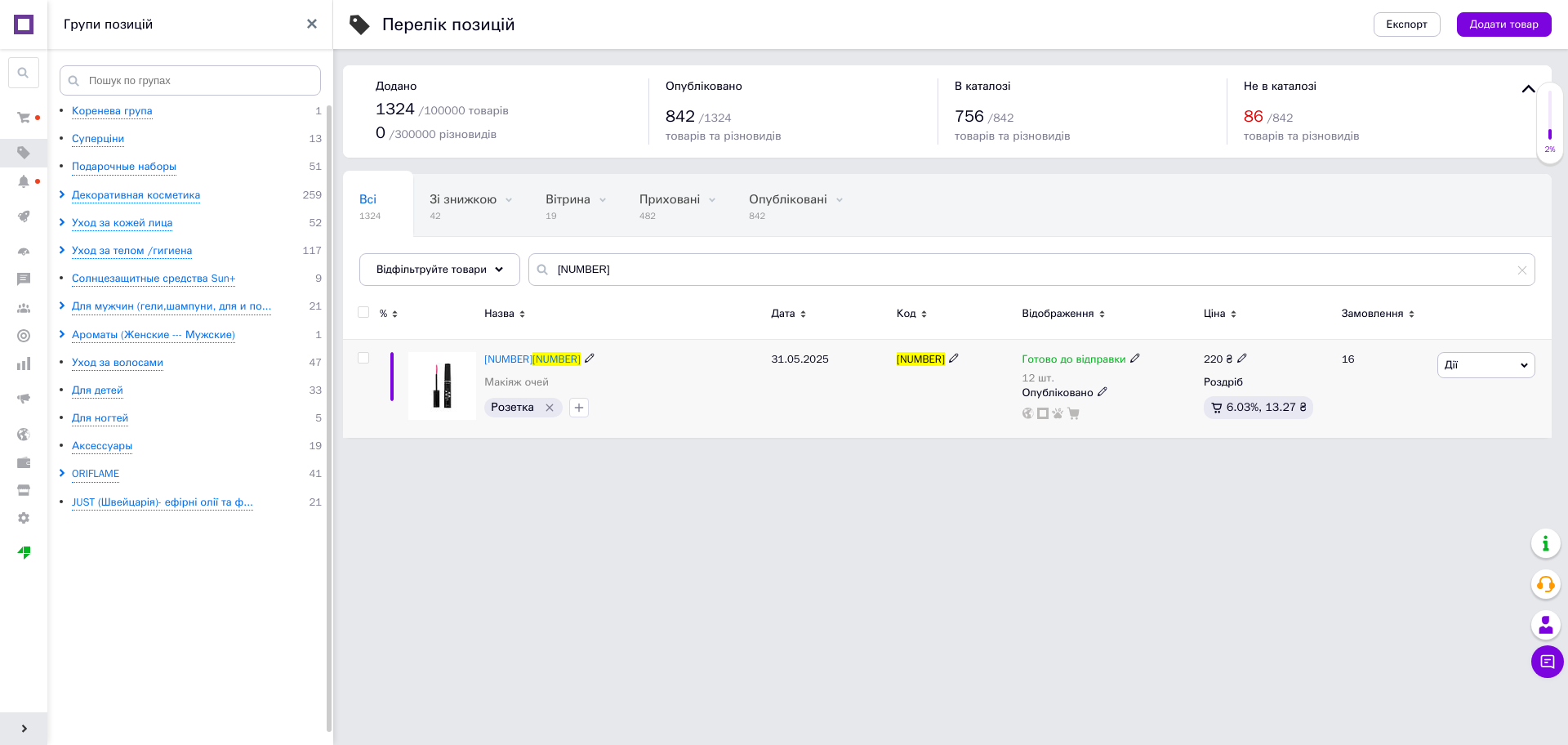 click 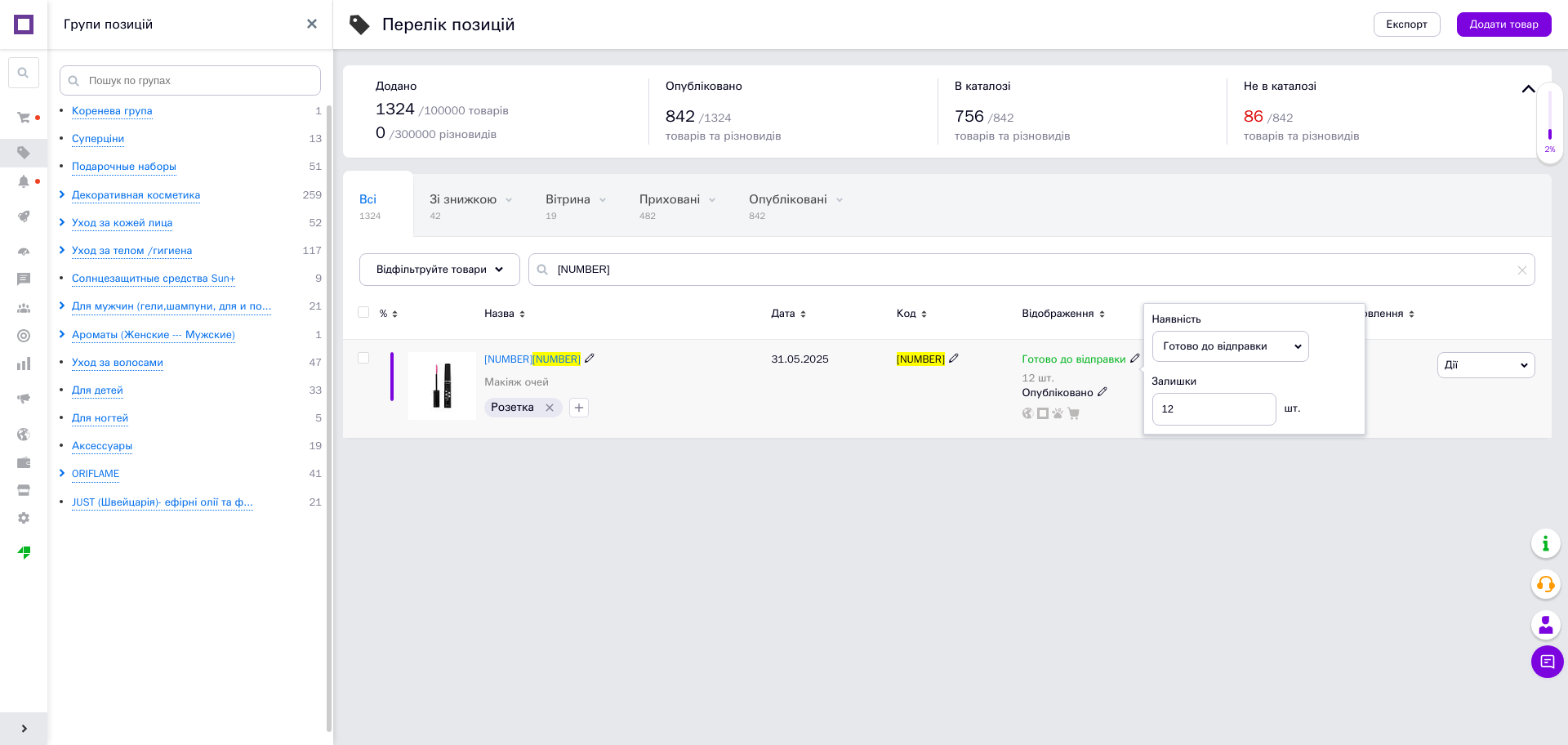 click on "Залишки 12 шт." at bounding box center (1254, 399) 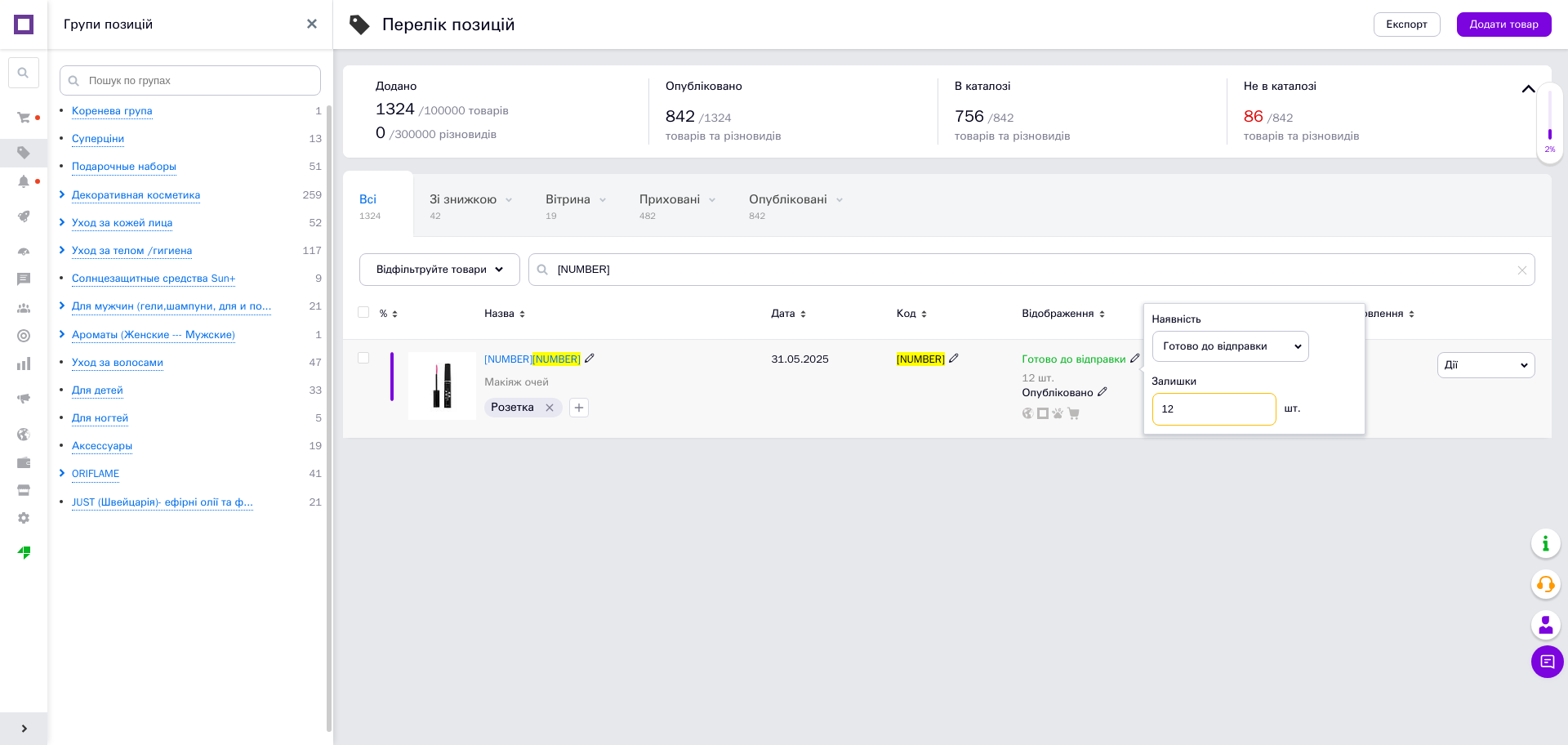 click on "12" at bounding box center [1214, 409] 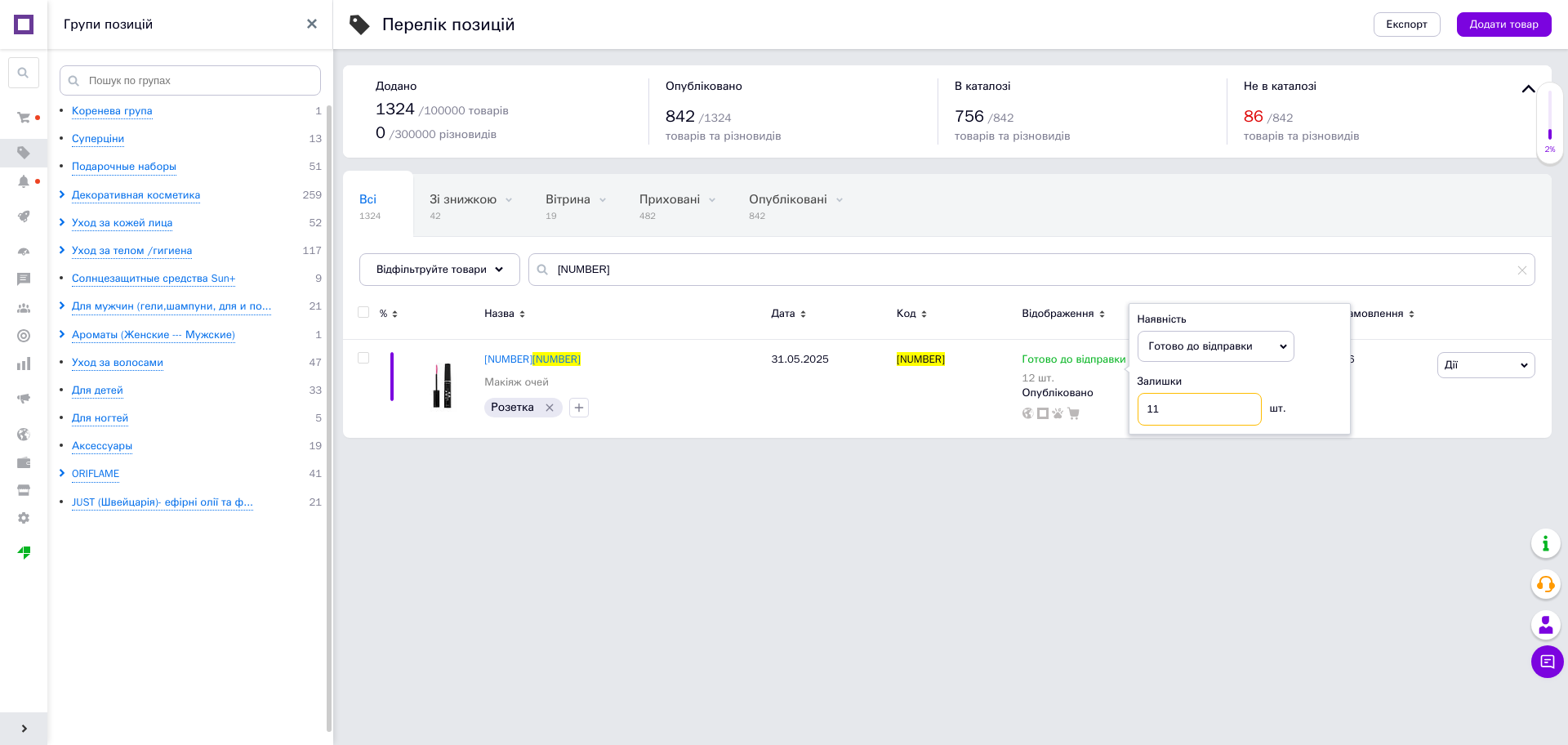 type on "11" 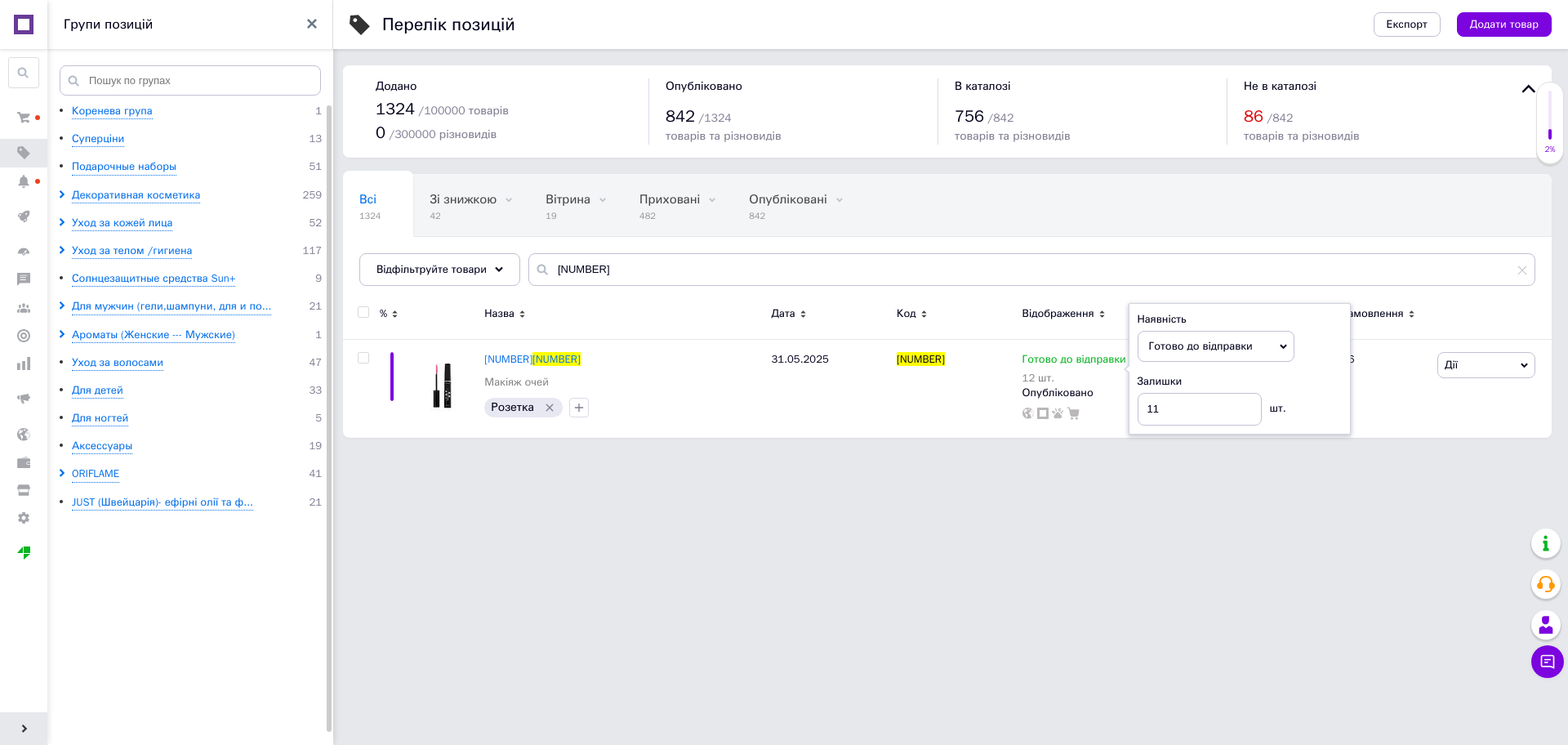 click on "Кабінет компанії [COMPANY_NAME] [CITY] Ваш ID: [NUMBER] Сайт NataCosmo Kyiv Кабінет покупця Перевірити стан системи Сторінка на маркетплейсі Довідка Вийти Історія пошуку pur blanca pur blan pur bla pur b pur Замовлення та повідомлення Замовлення та повідомлення Замовлення Повідомлення Товари та послуги Товари та послуги Позиції Групи та добірки Сезонні знижки Категорії Імпорт Акції та промокоди Видалені позиції Відновлення позицій Характеристики Сповіщення Показники роботи компанії Панель управління Панель управління Панель управління План розвитку 1 13" at bounding box center (784, 227) 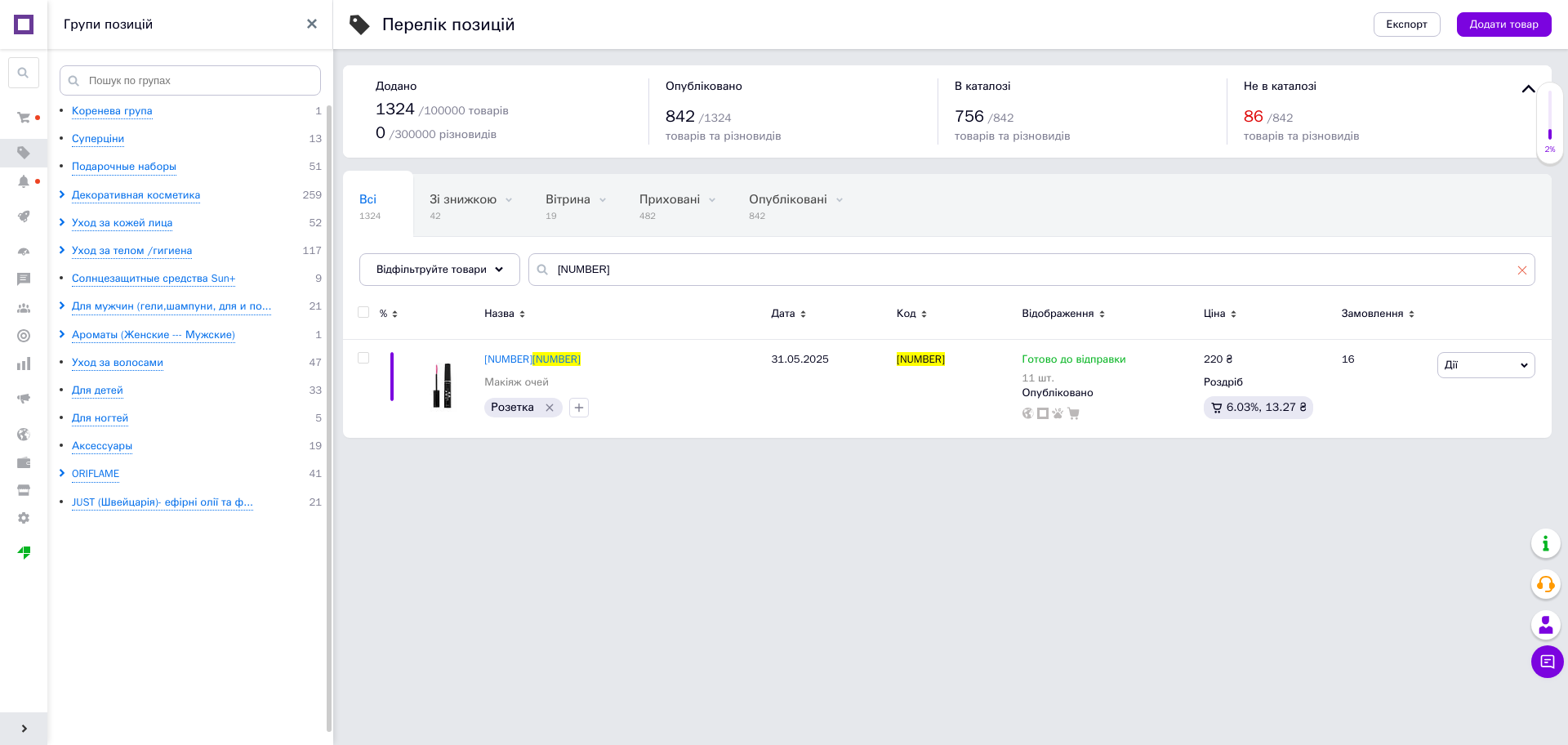 click 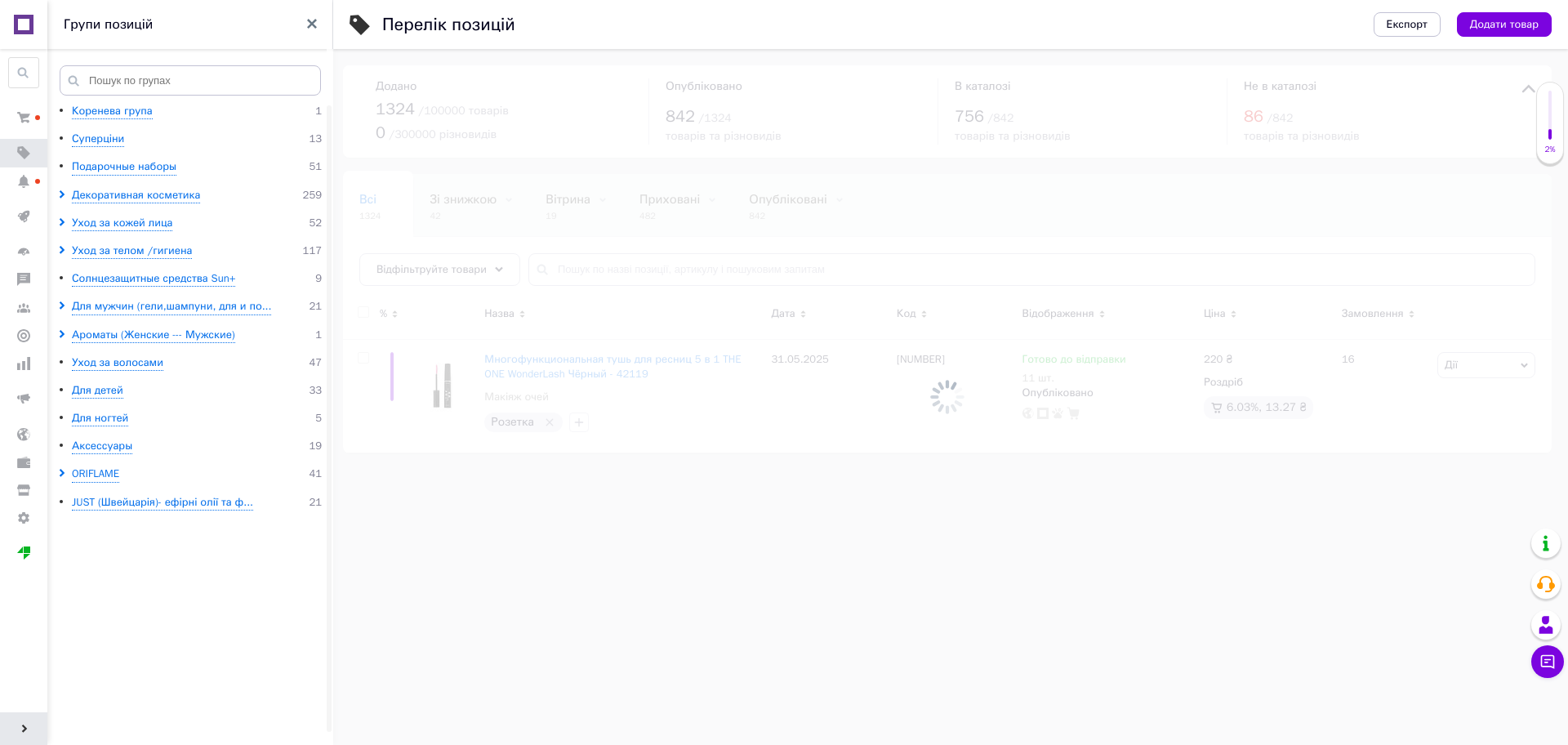 click at bounding box center (947, 397) 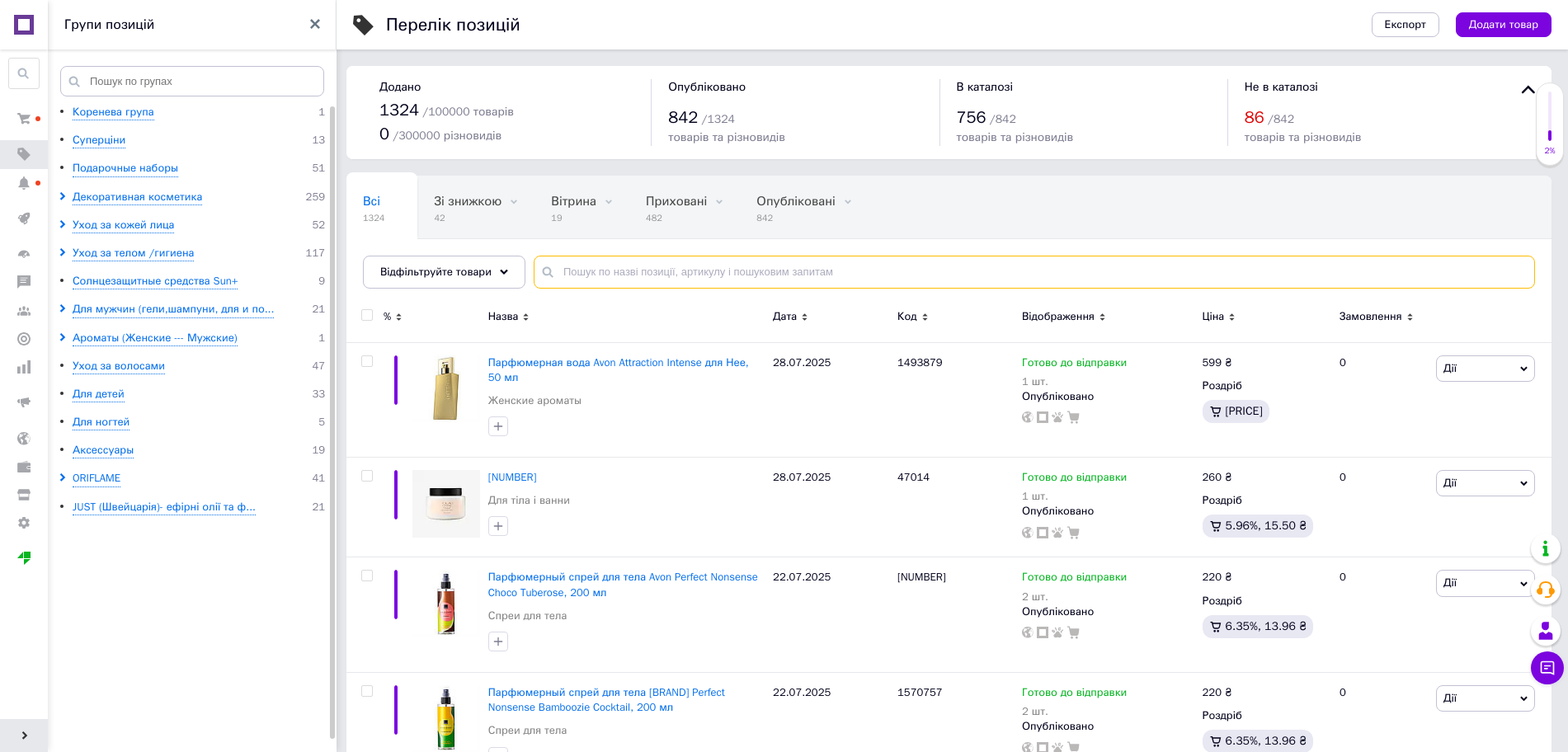 click at bounding box center [1034, 272] 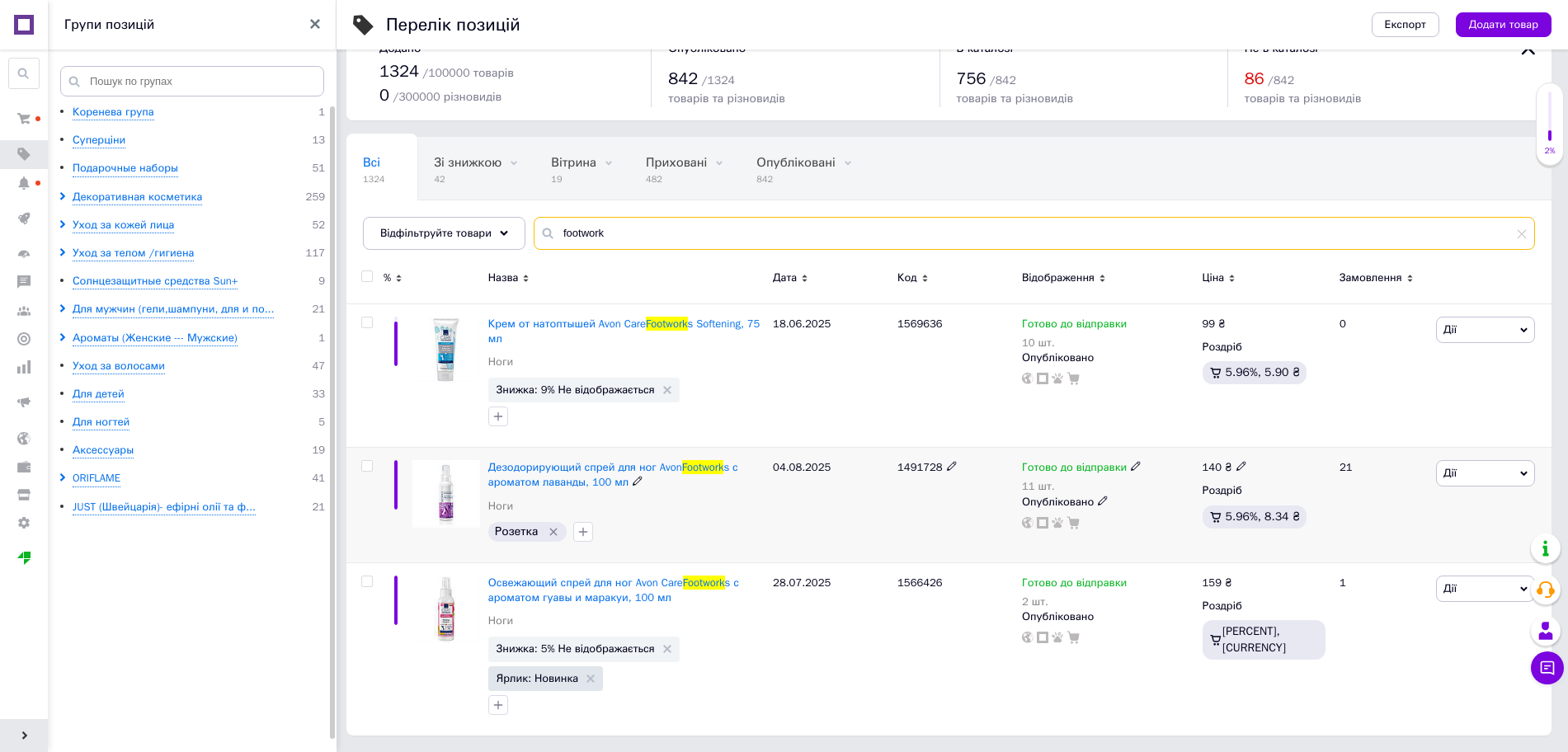 scroll, scrollTop: 0, scrollLeft: 0, axis: both 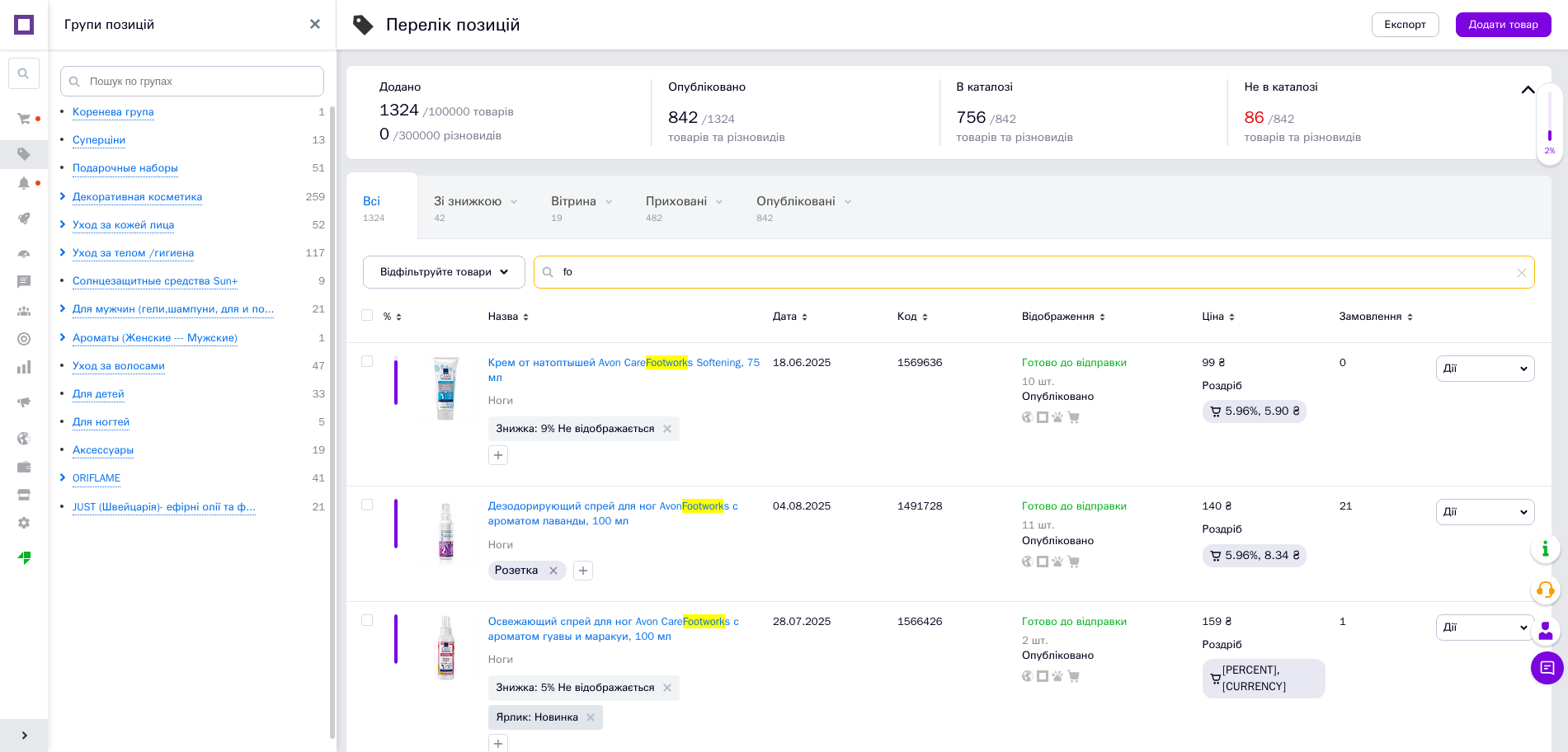 type on "f" 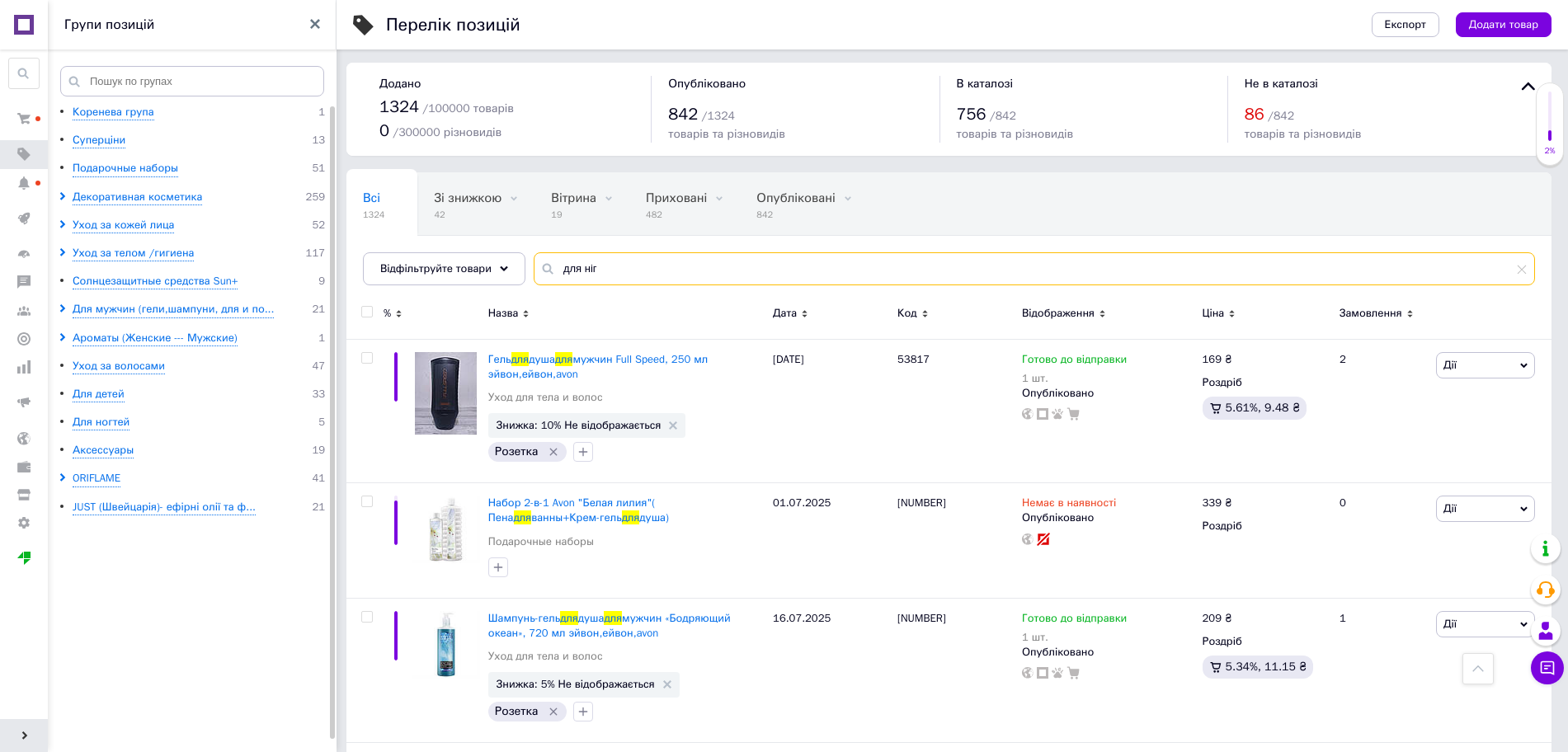 scroll, scrollTop: 0, scrollLeft: 0, axis: both 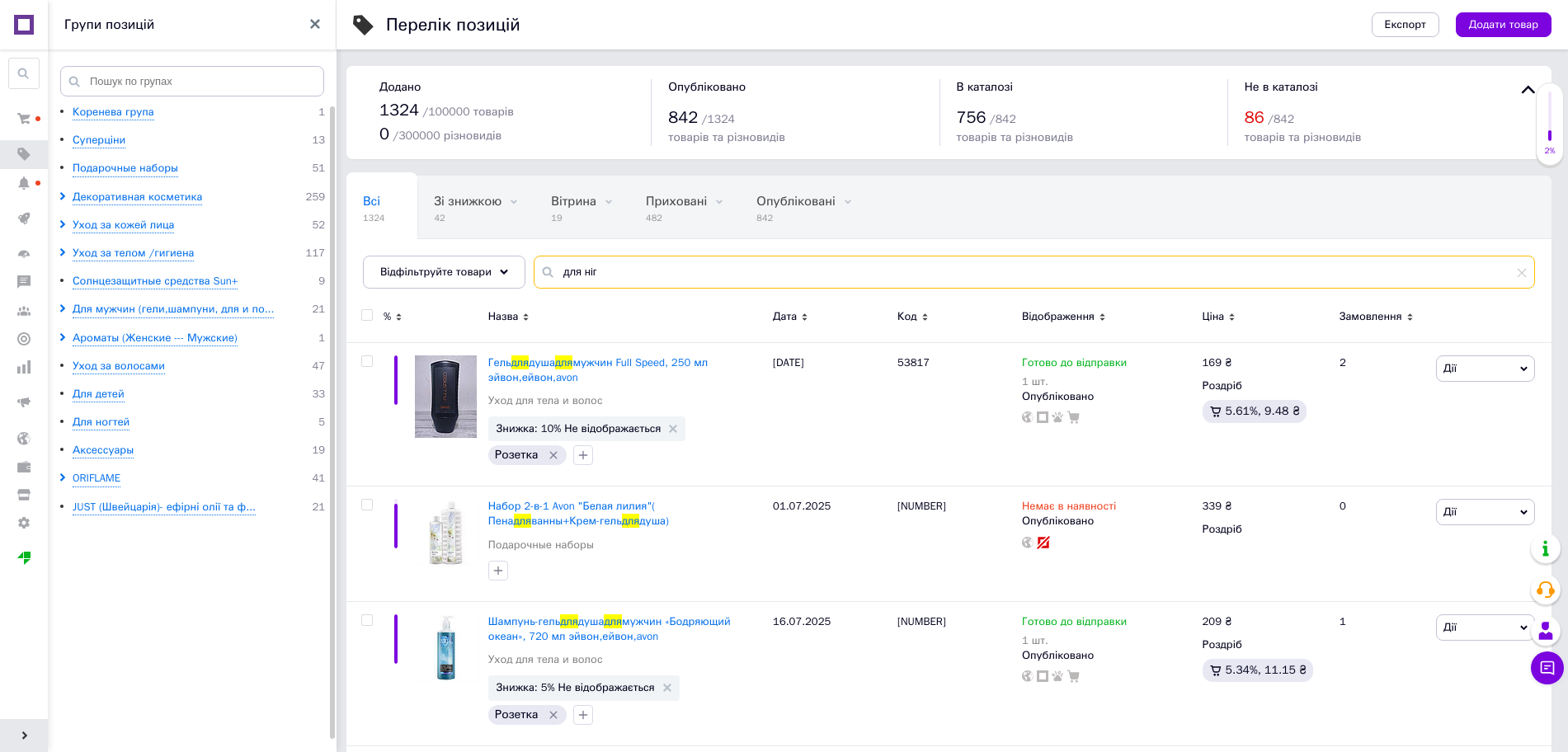 click on "для ніг" at bounding box center (1034, 272) 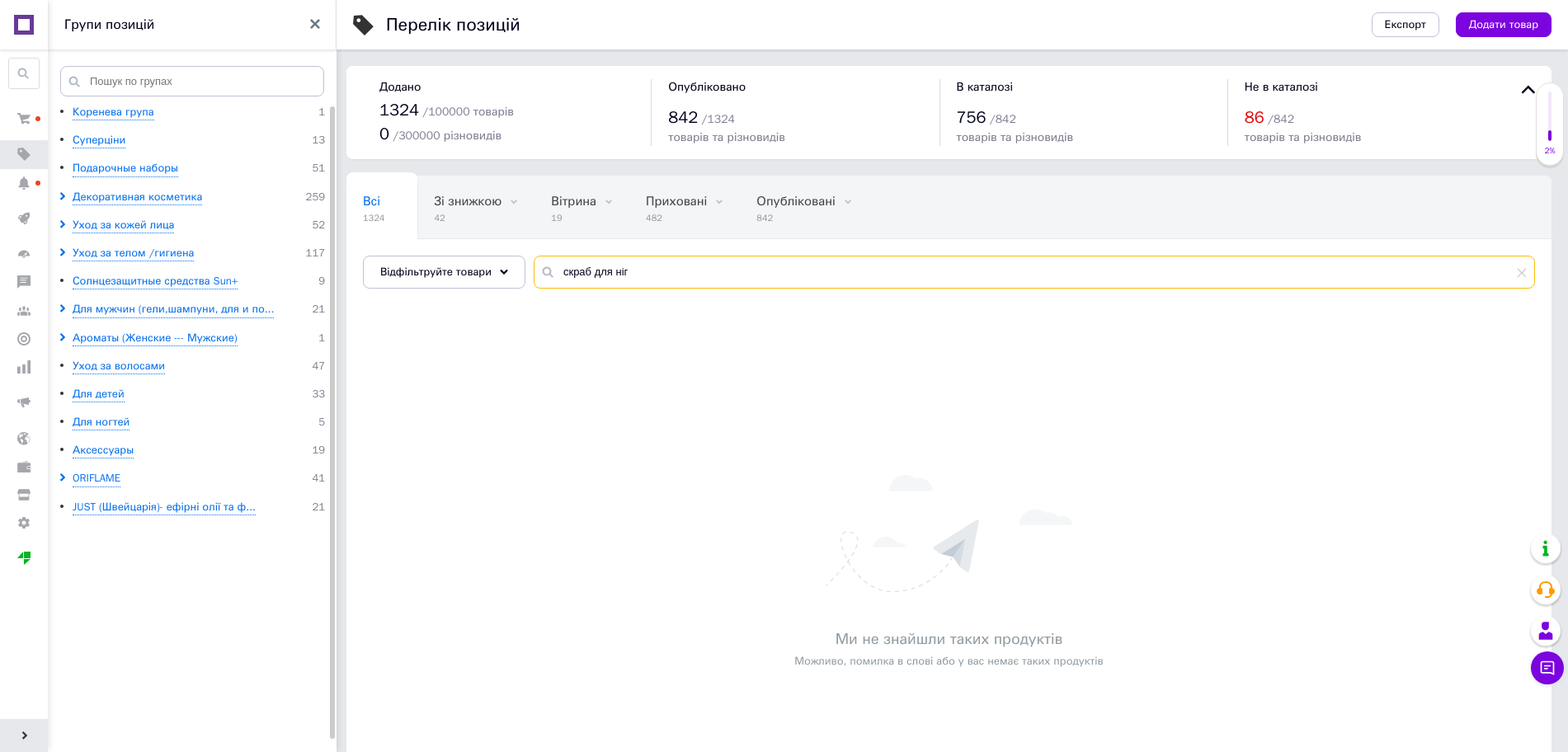 click on "скраб для ніг" at bounding box center (1034, 272) 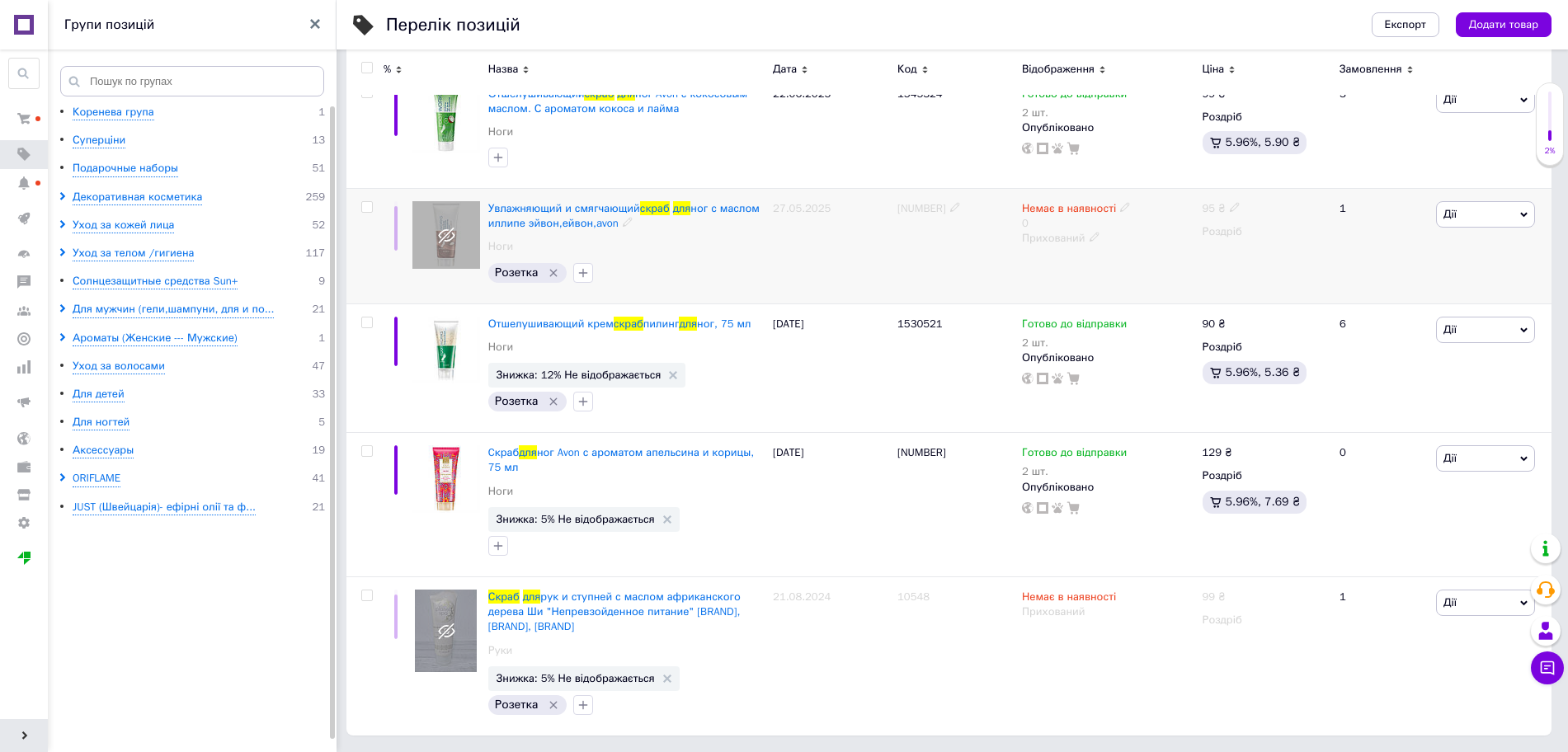 scroll, scrollTop: 0, scrollLeft: 0, axis: both 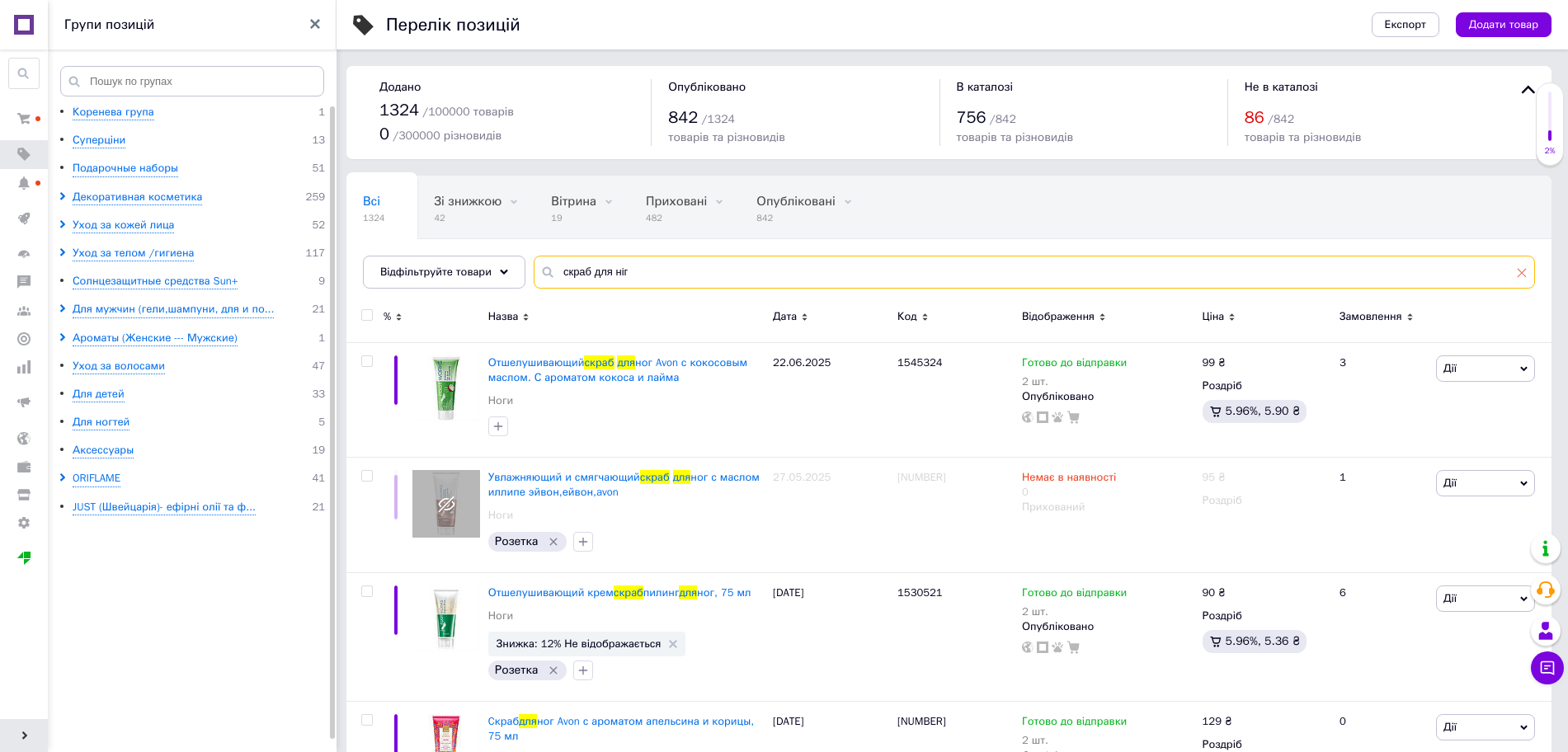 type on "скраб для ніг" 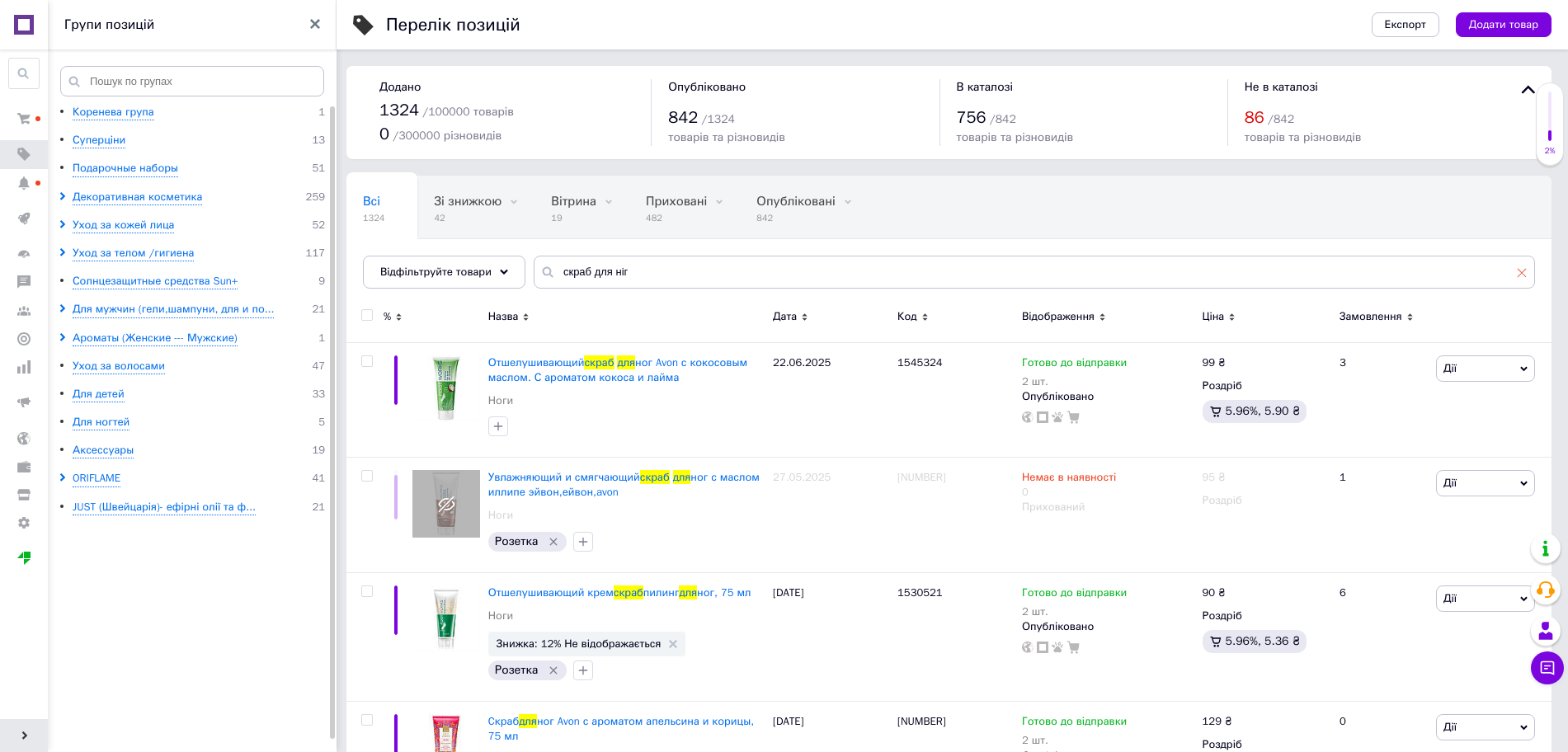 click 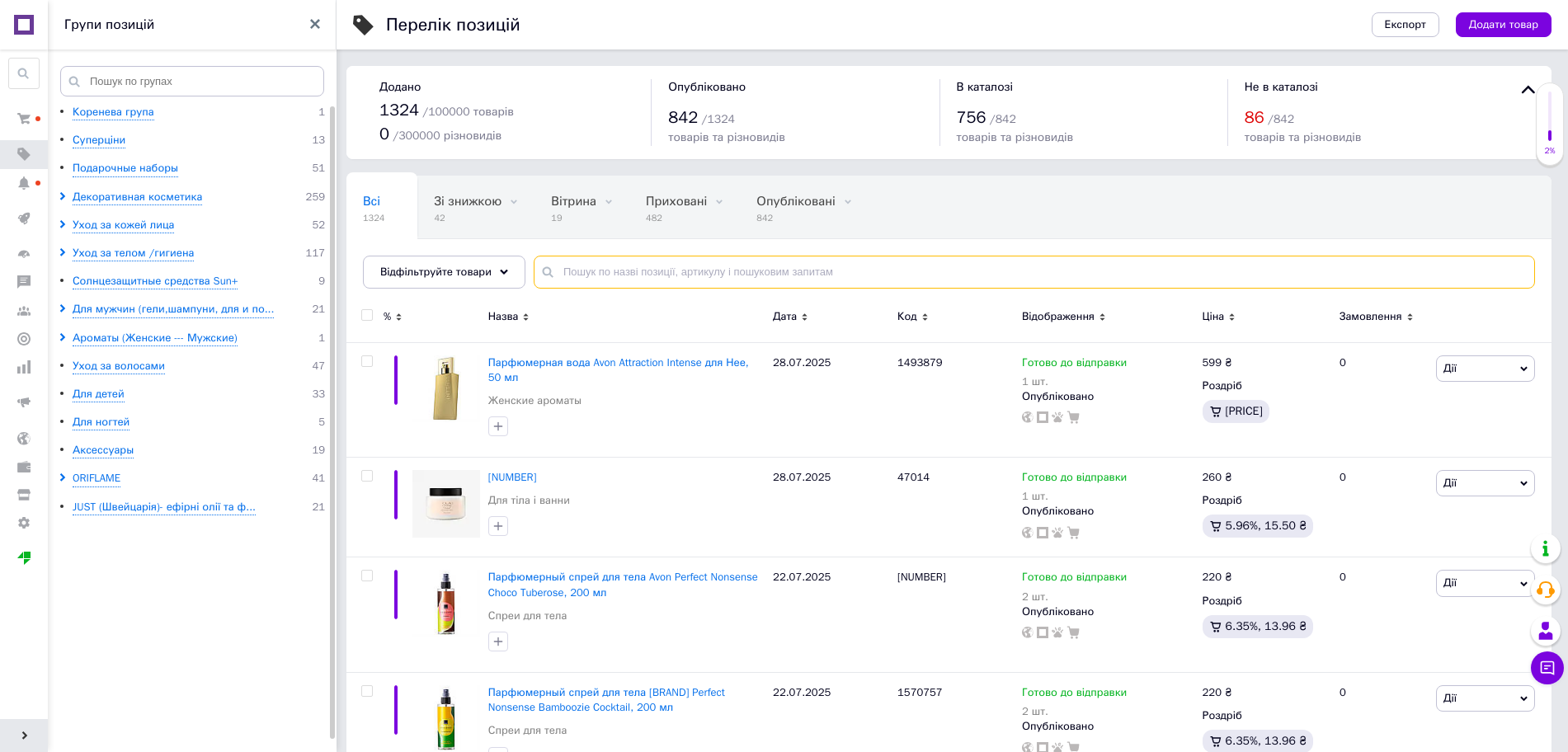 click at bounding box center [1034, 272] 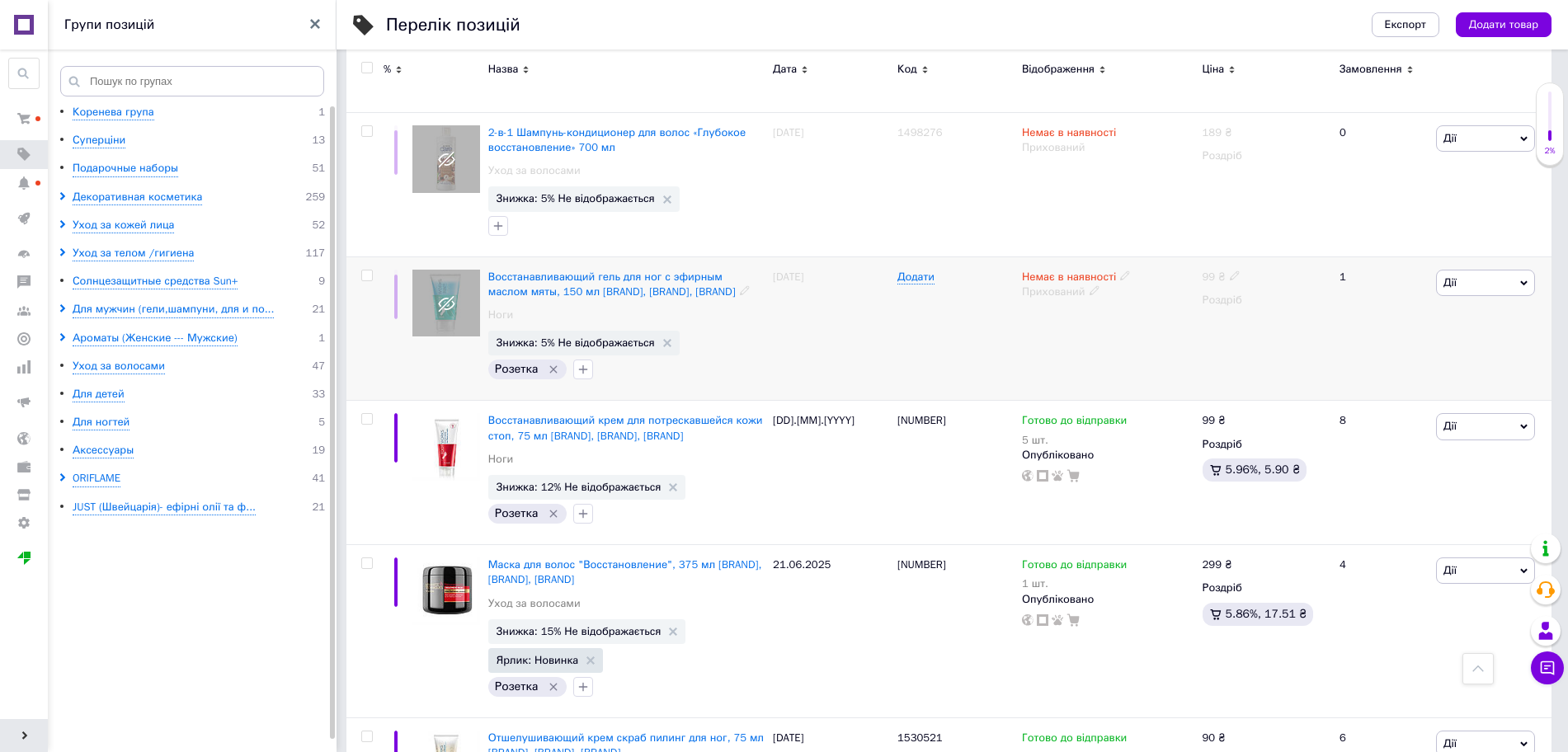 scroll, scrollTop: 1546, scrollLeft: 0, axis: vertical 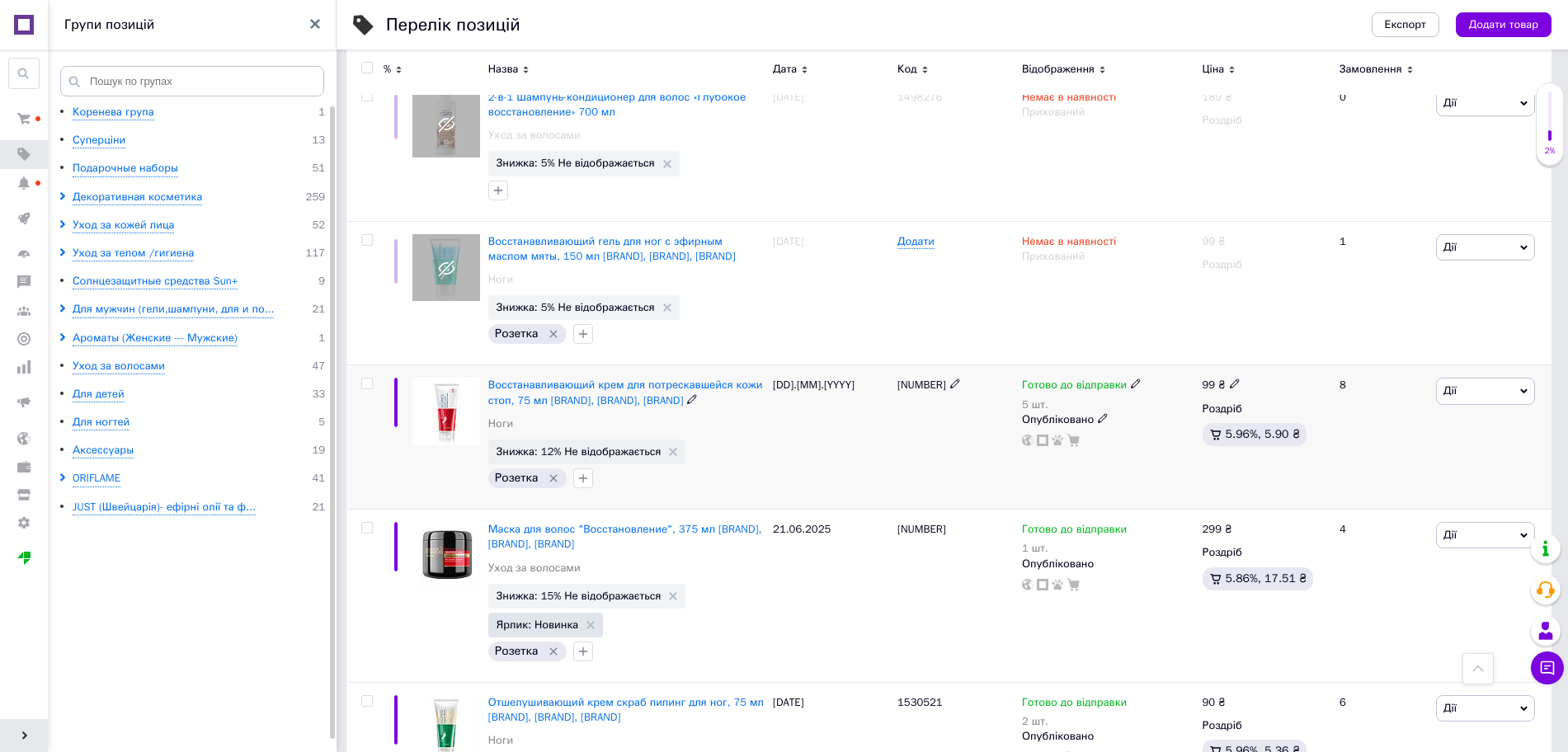 type on "відновлюючий" 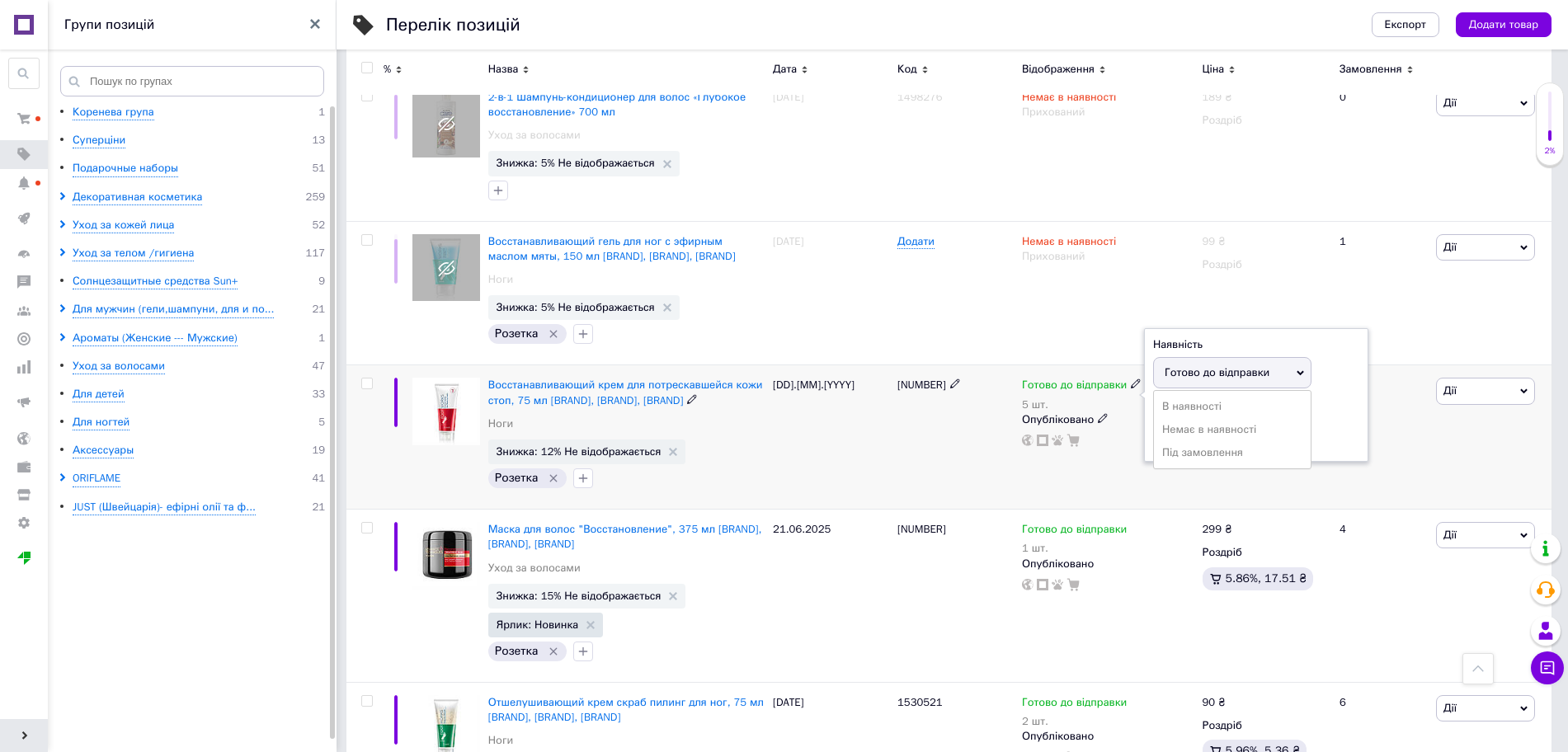 click on "Залишки" at bounding box center [1256, 408] 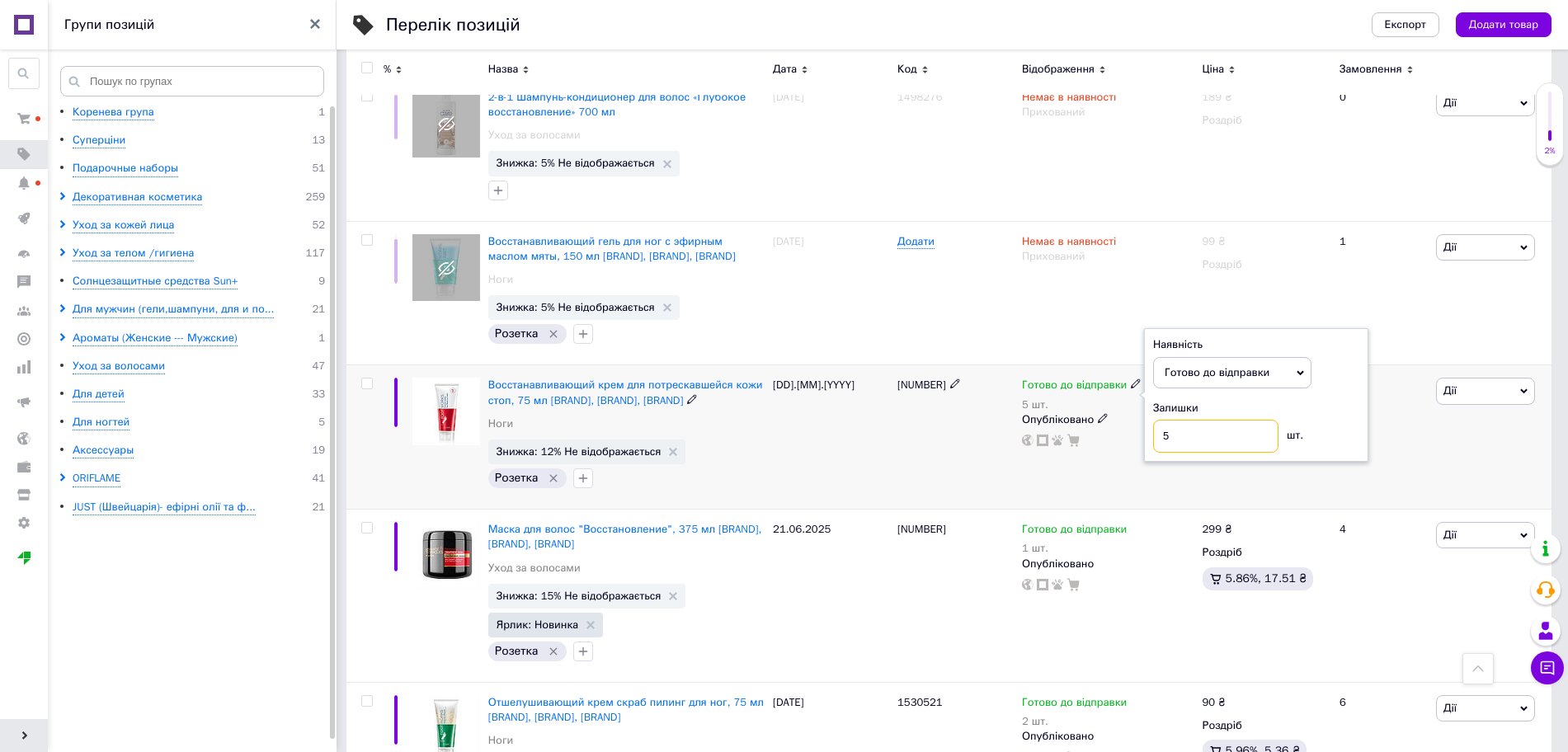 click on "5" at bounding box center (1216, 436) 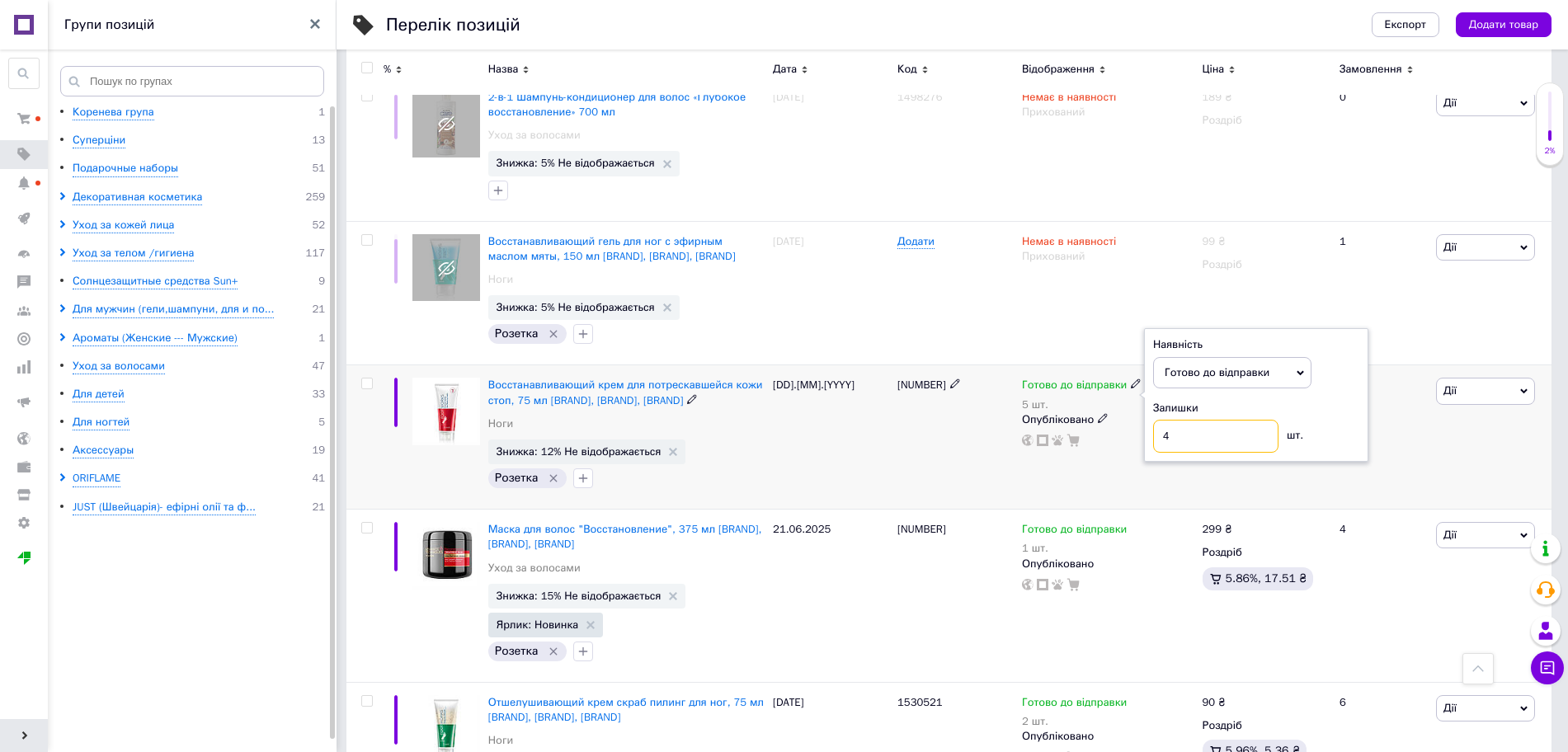 type on "4" 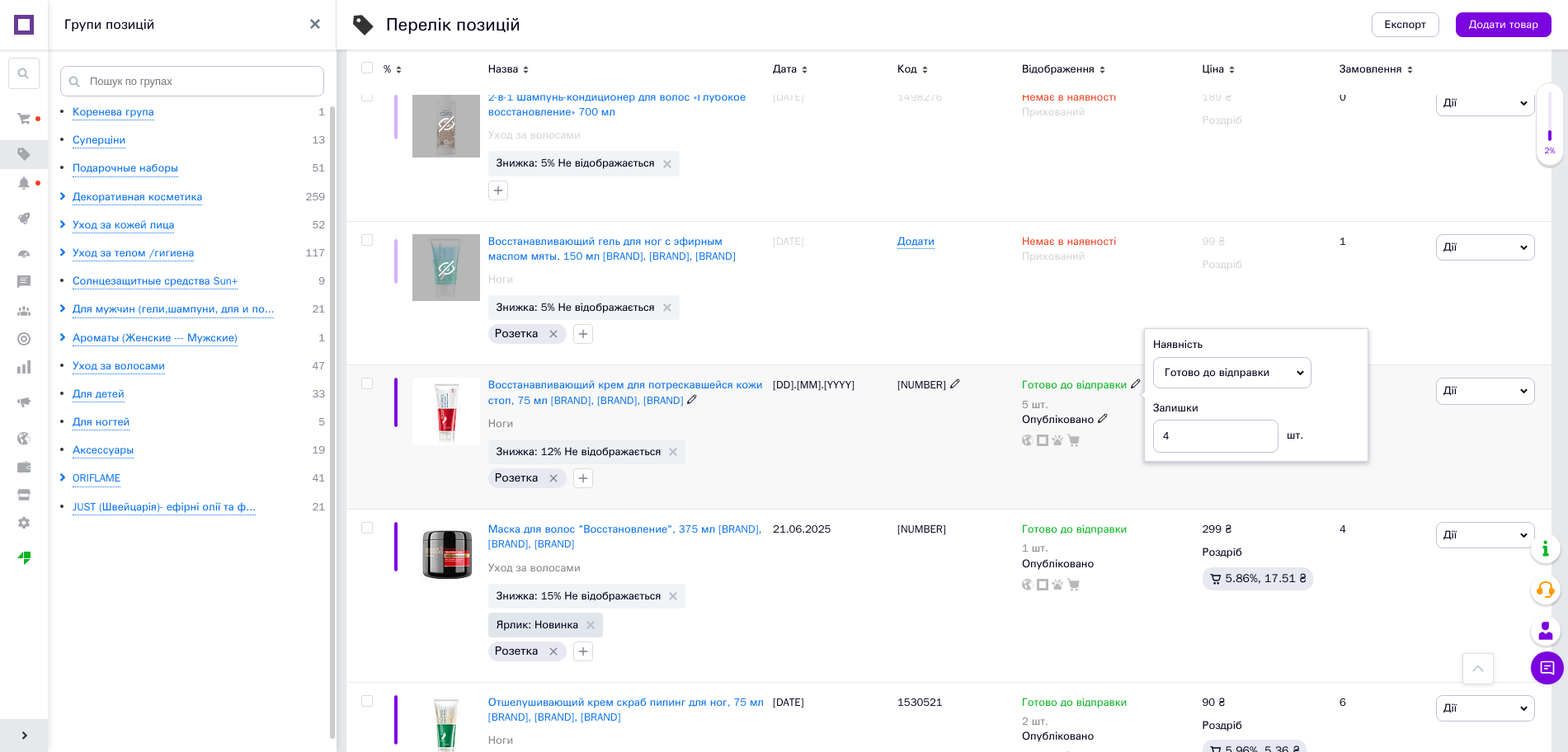 click on "[NUMBER]" at bounding box center [955, 437] 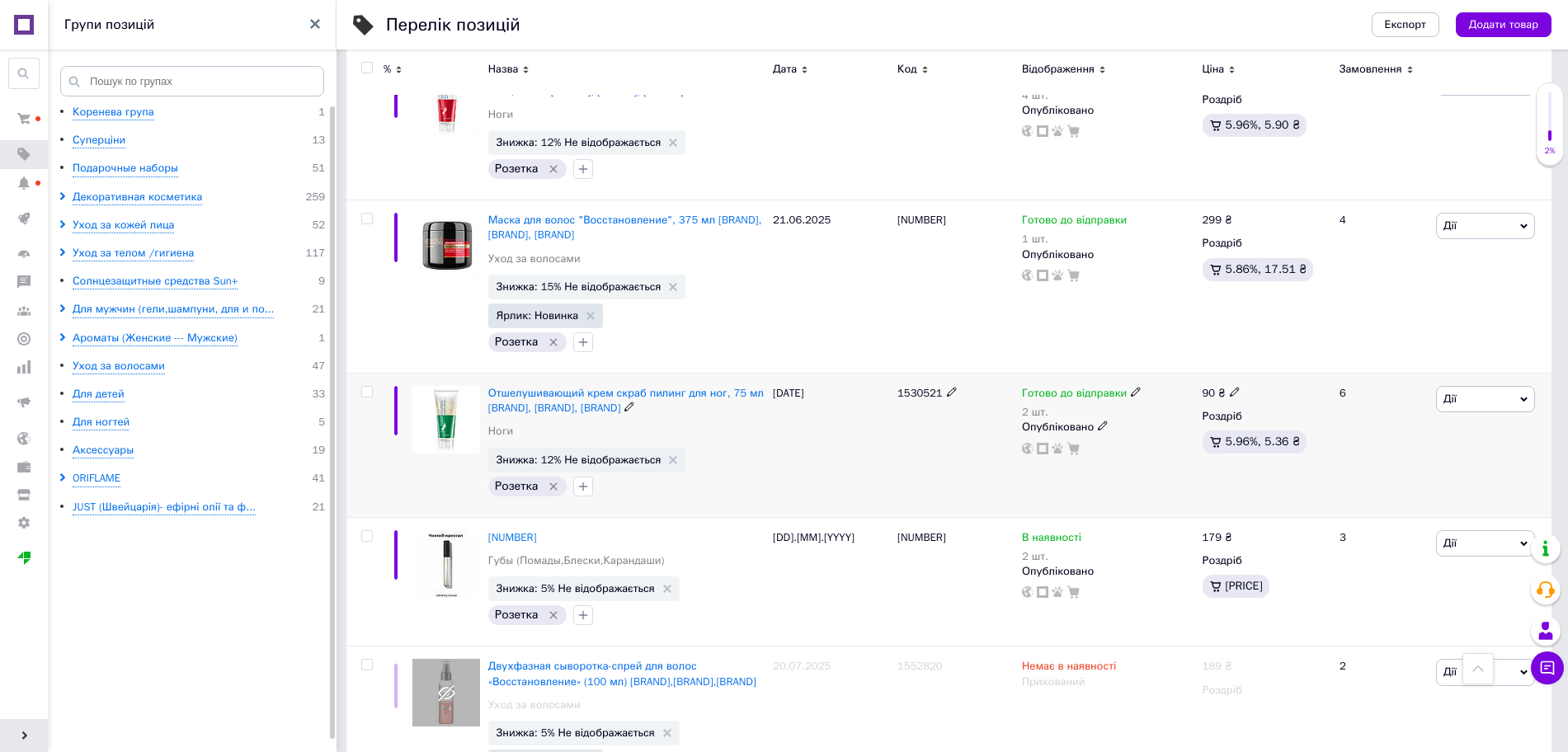 scroll, scrollTop: 1340, scrollLeft: 0, axis: vertical 